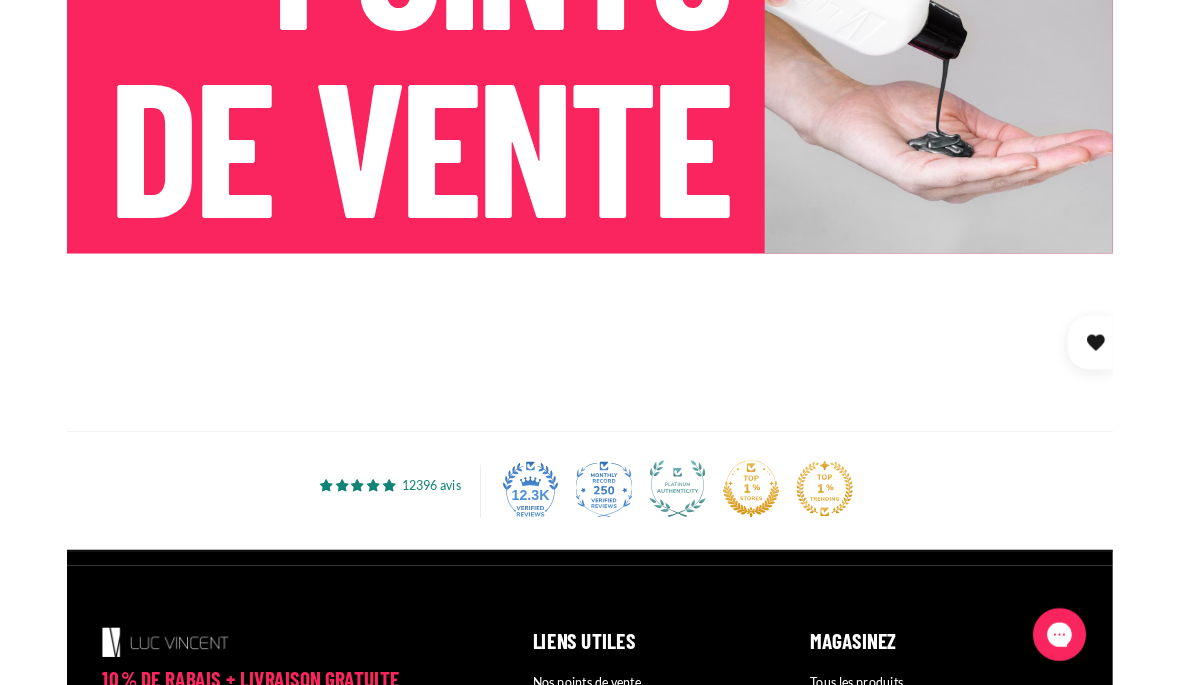 scroll, scrollTop: 295, scrollLeft: 0, axis: vertical 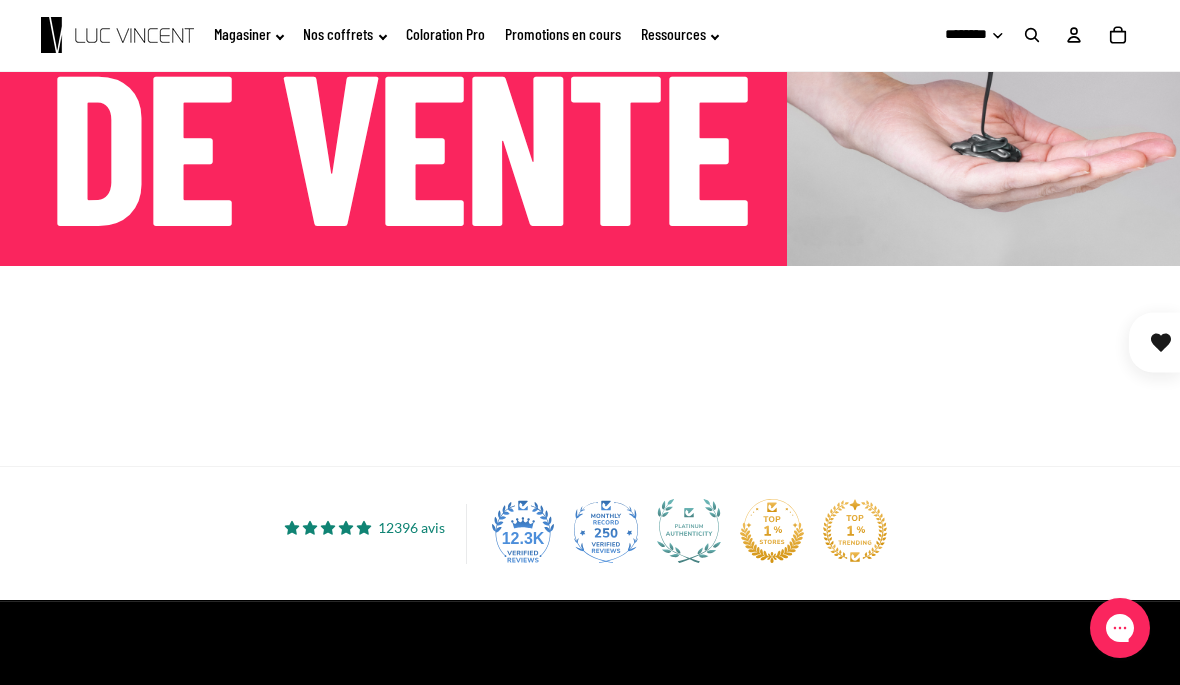 click at bounding box center [590, 366] 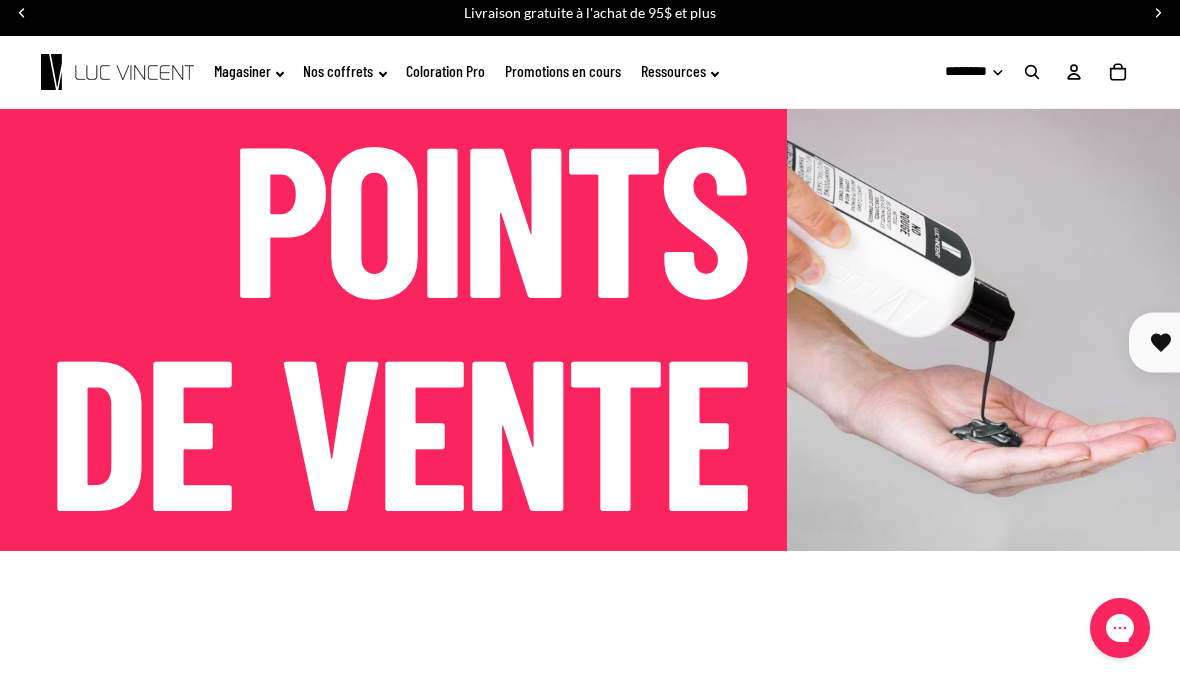 scroll, scrollTop: 0, scrollLeft: 0, axis: both 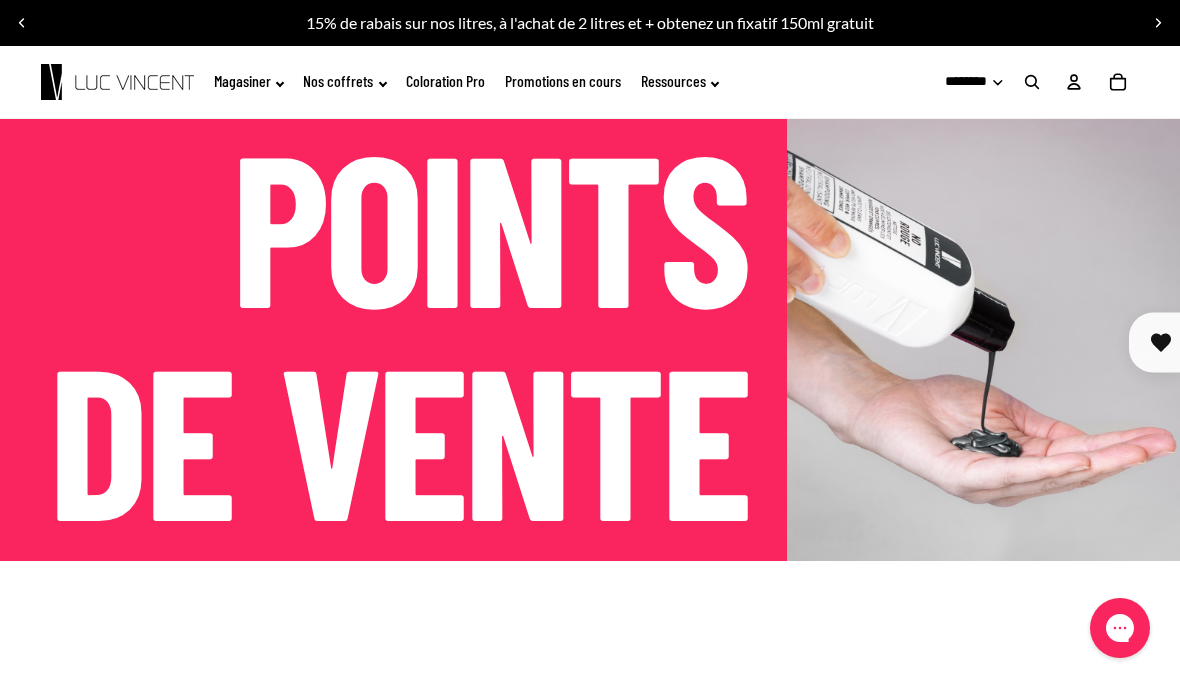 click on "Magasiner" 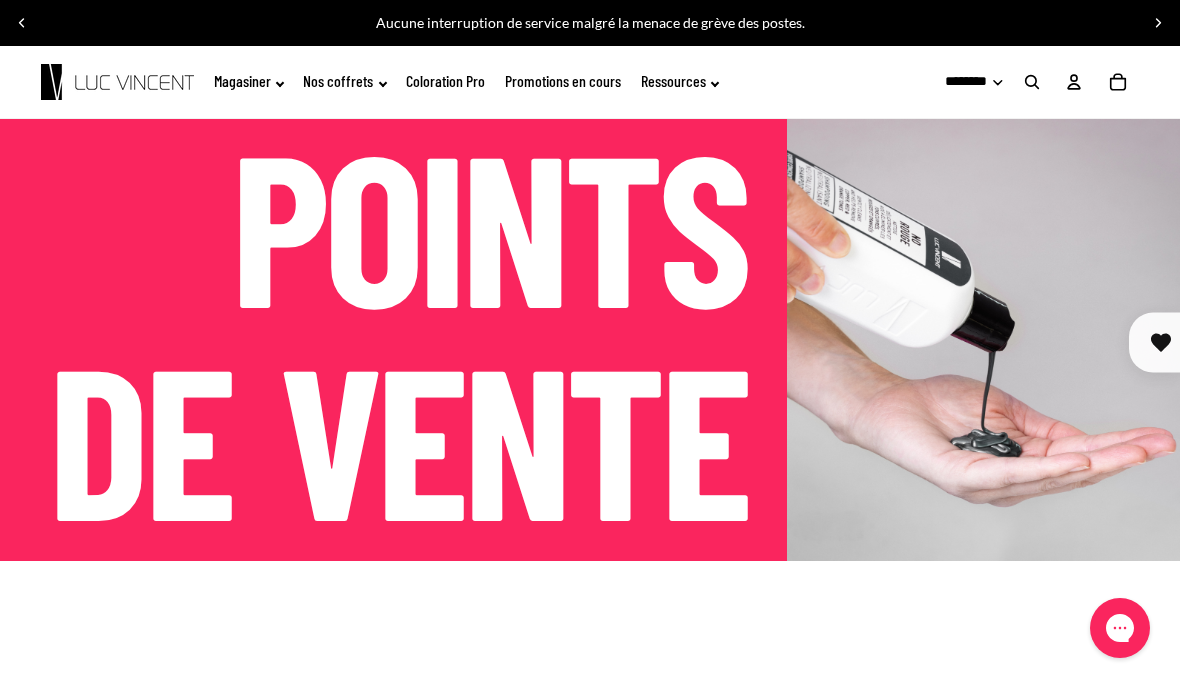 click on "Magasiner" 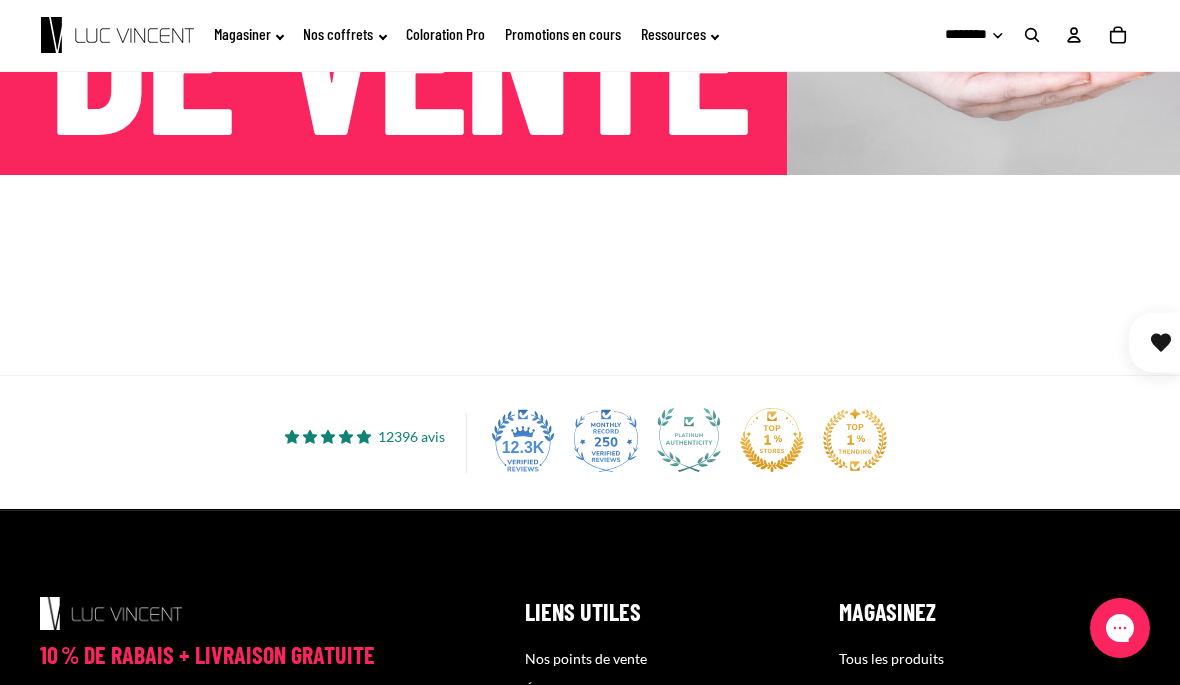 scroll, scrollTop: 385, scrollLeft: 0, axis: vertical 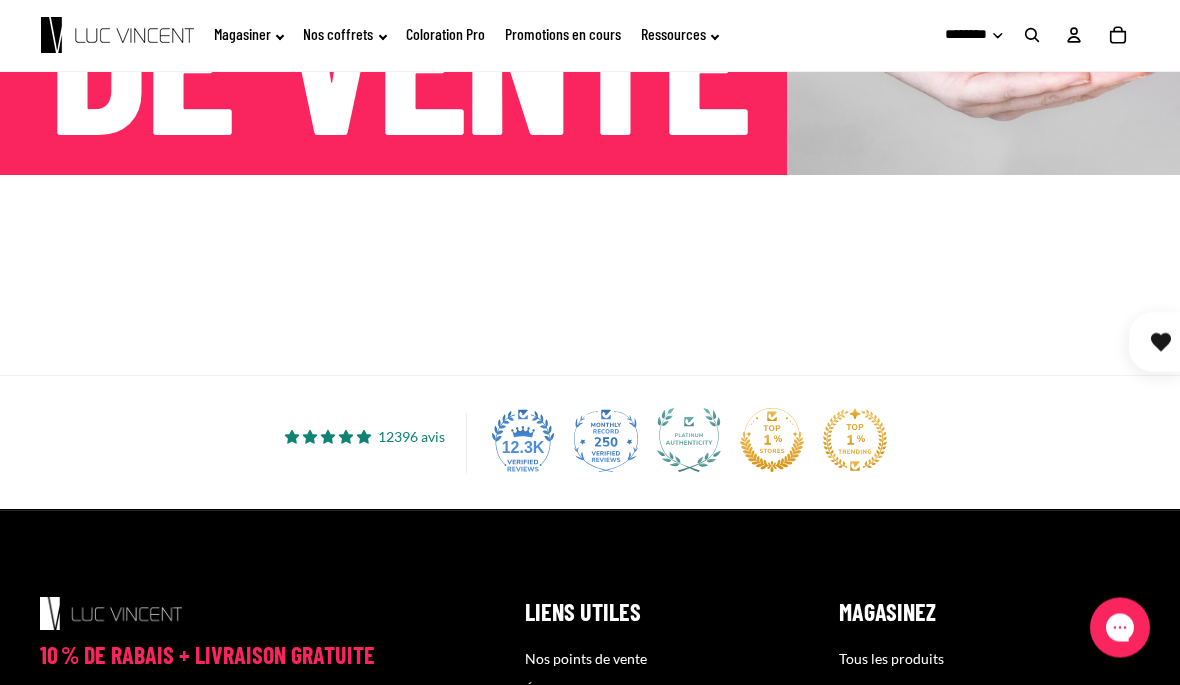 click at bounding box center (590, 276) 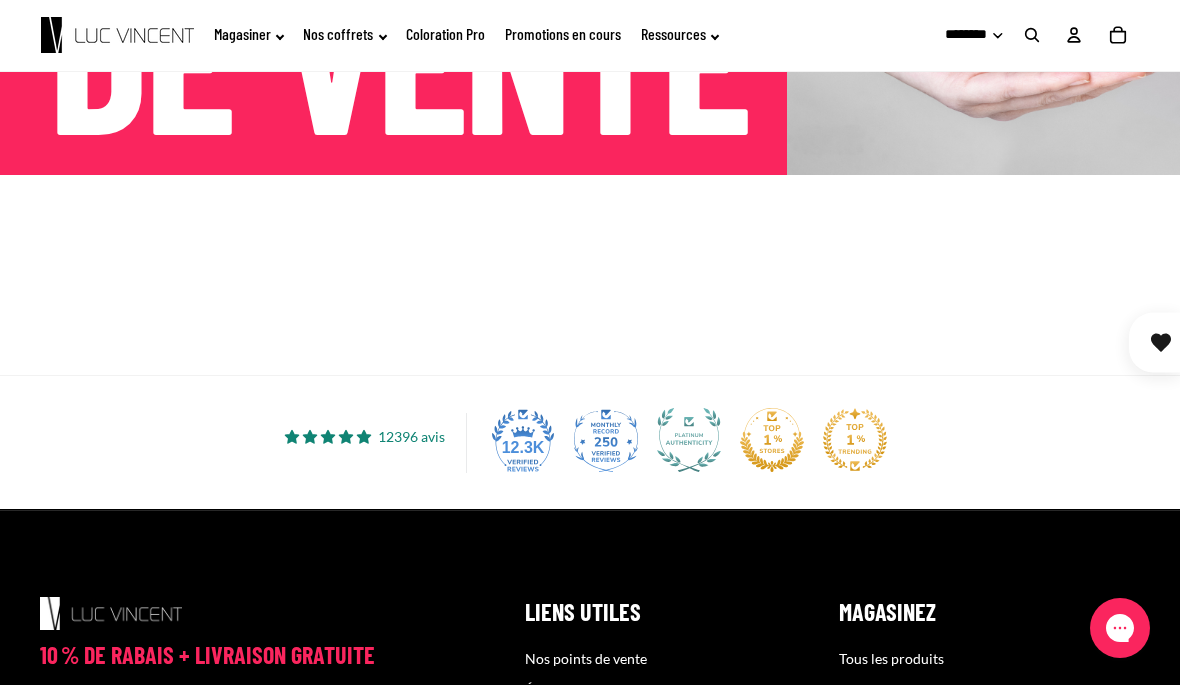 click at bounding box center [590, 275] 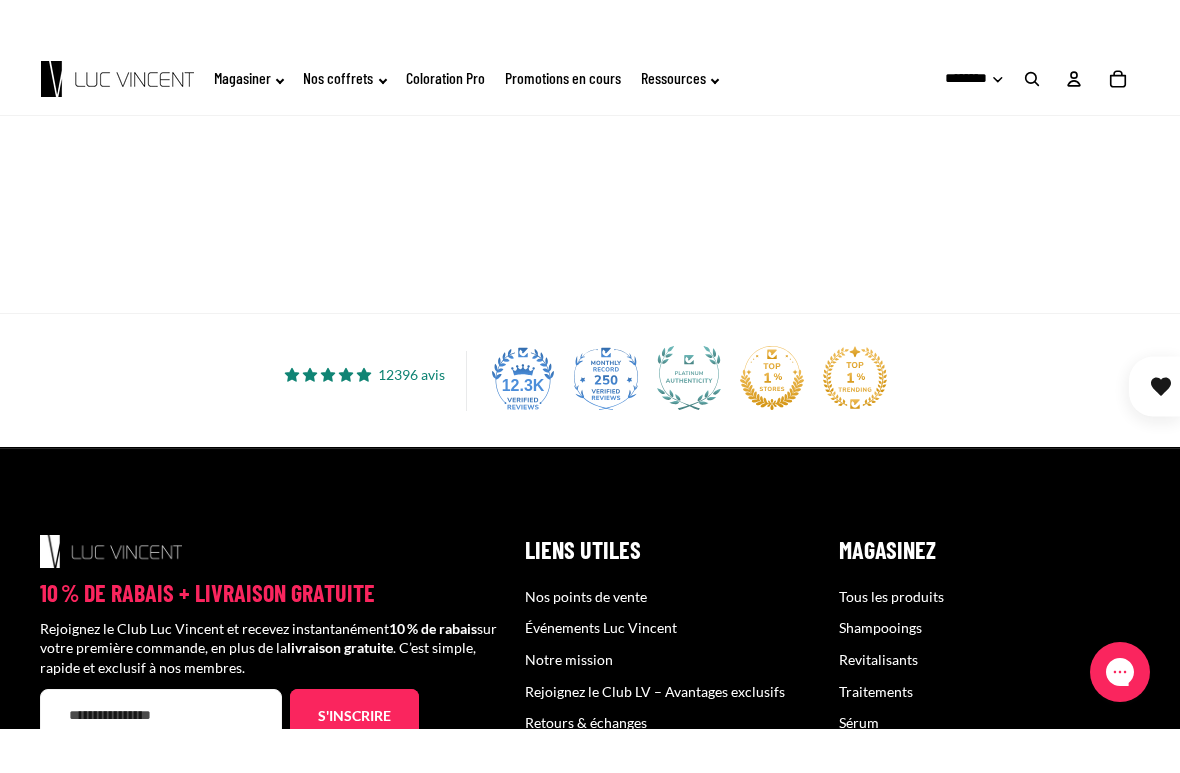 scroll, scrollTop: 494, scrollLeft: 0, axis: vertical 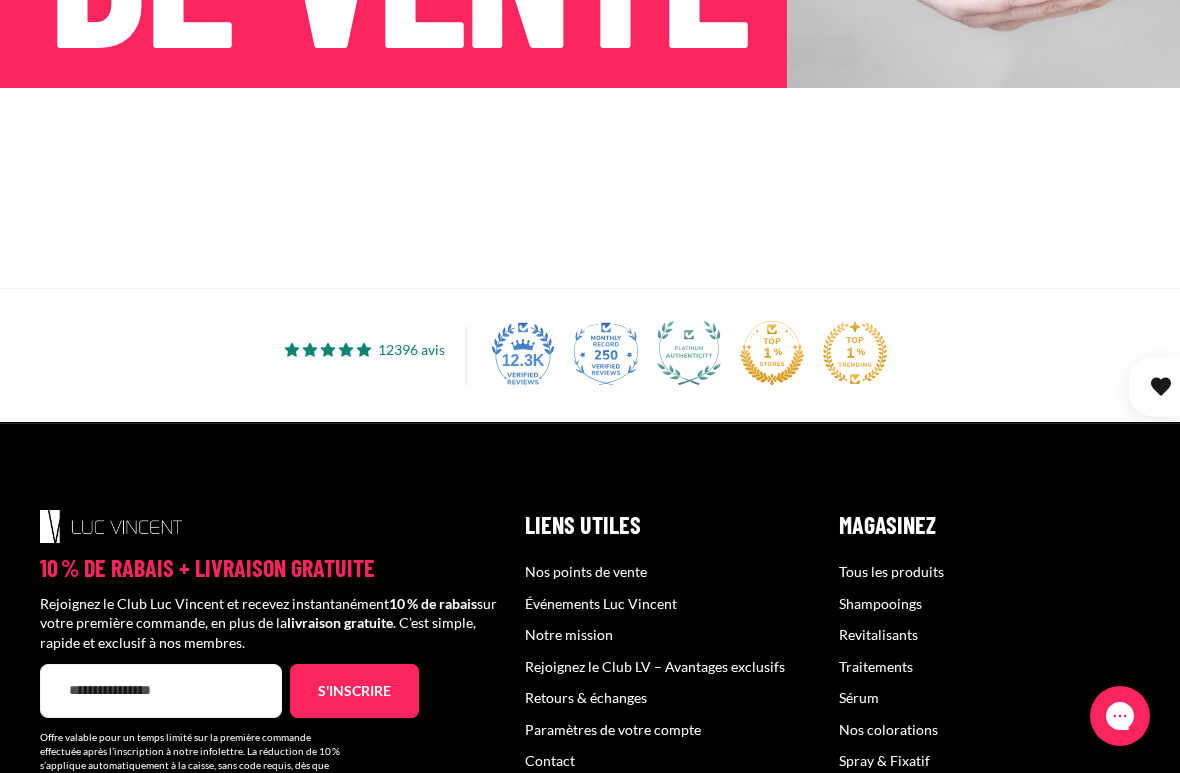 click at bounding box center (590, 188) 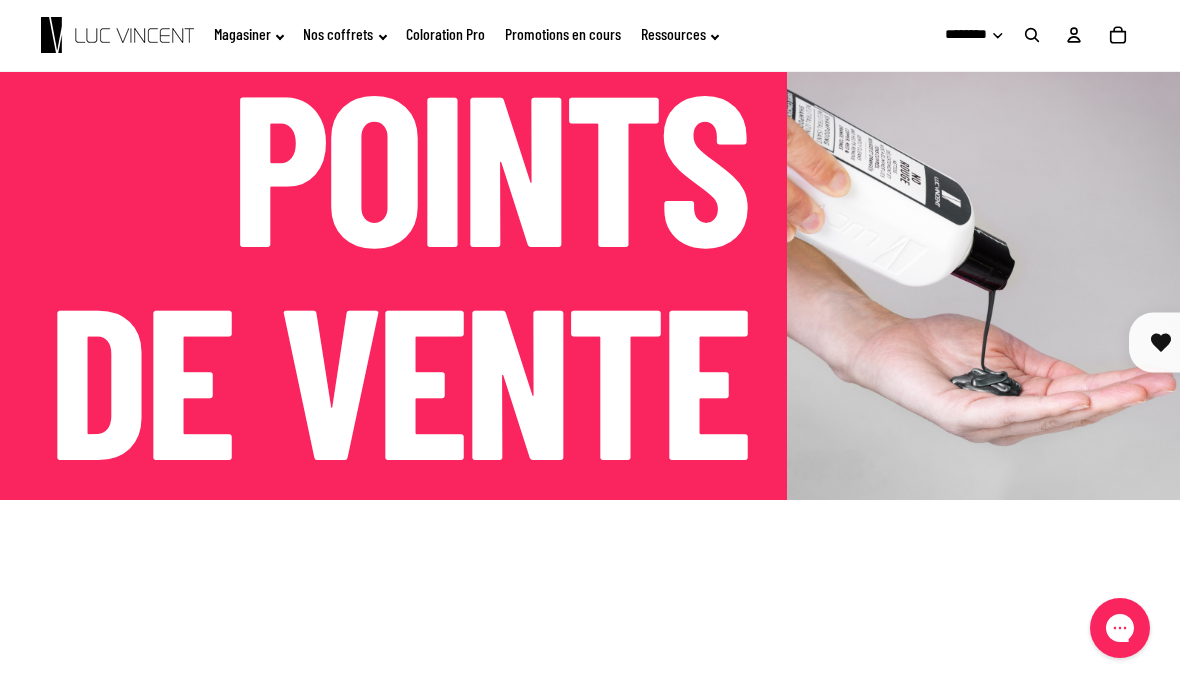 scroll, scrollTop: 0, scrollLeft: 0, axis: both 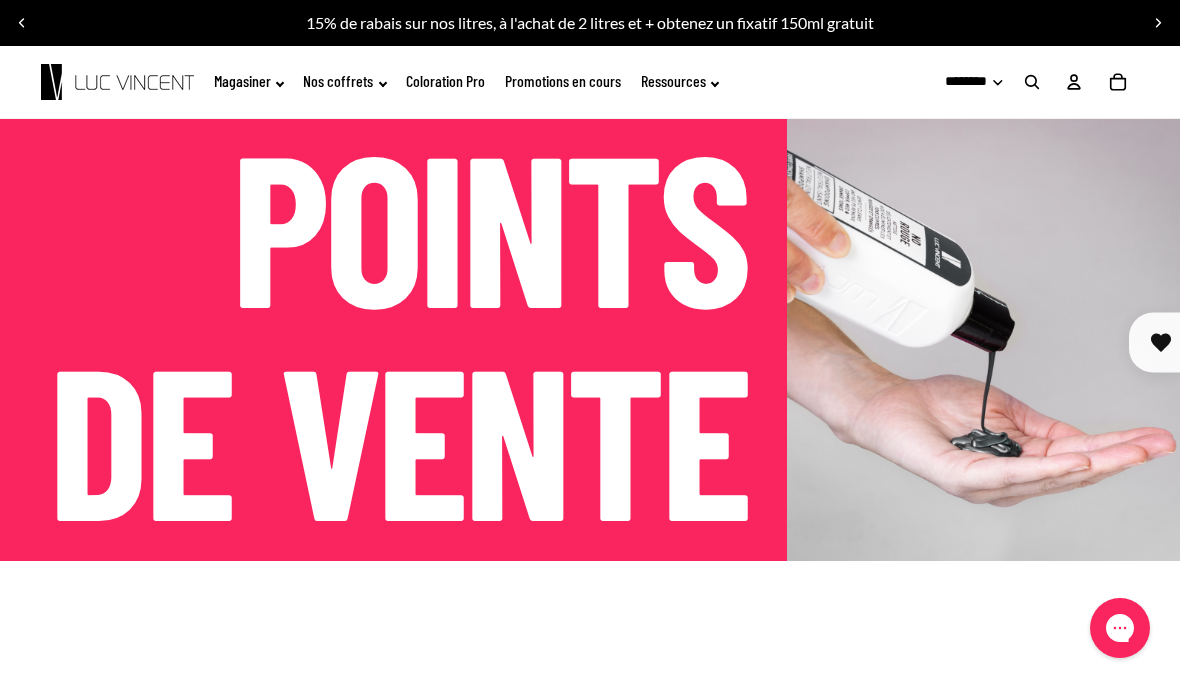 click on "Promotions en cours" 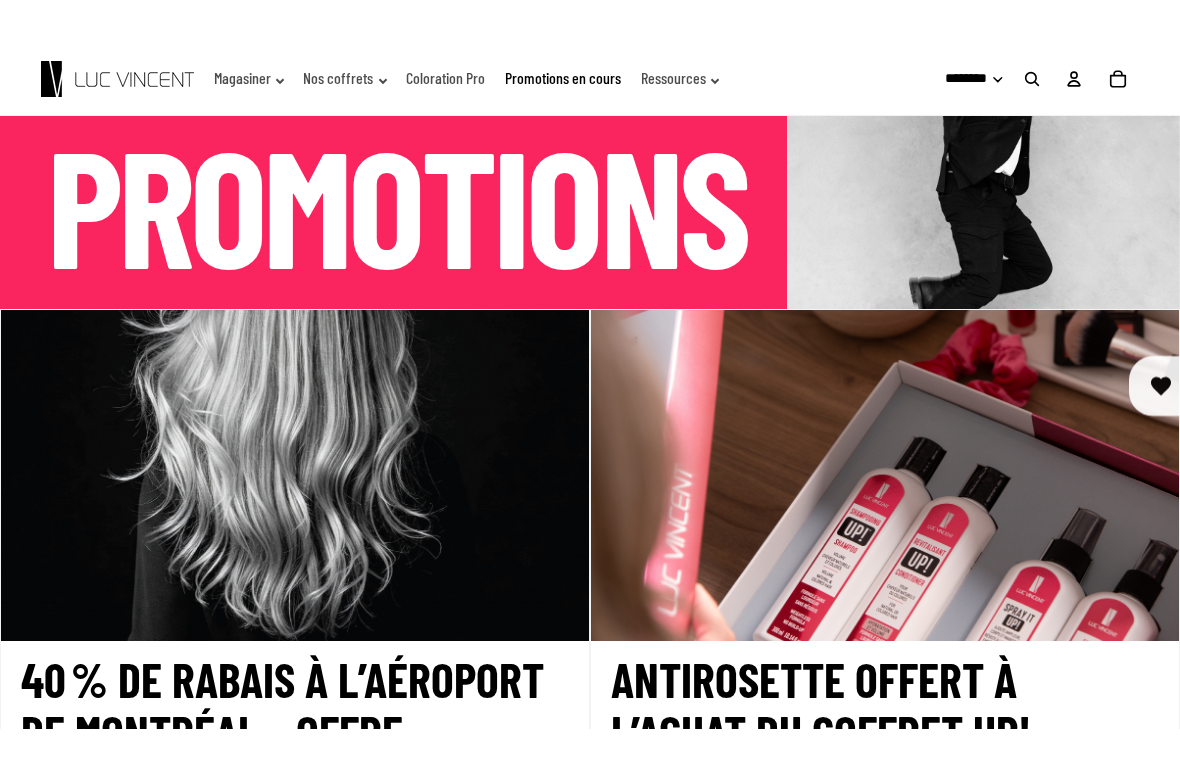 scroll, scrollTop: 0, scrollLeft: 0, axis: both 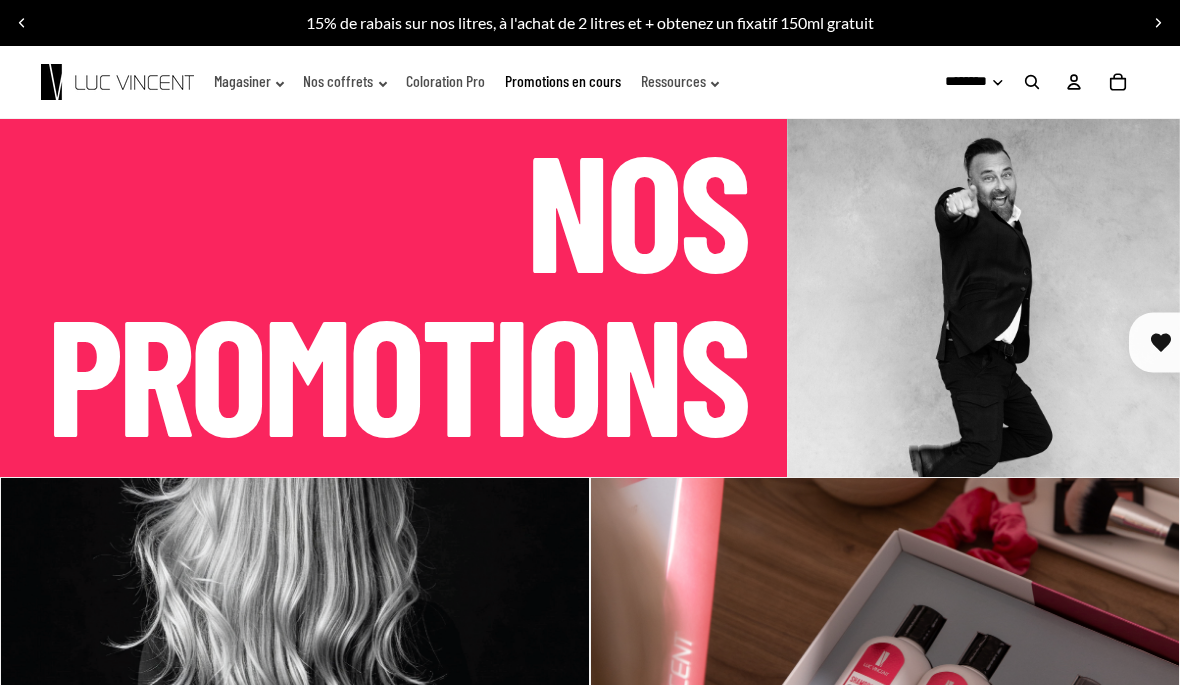 click at bounding box center (1032, 82) 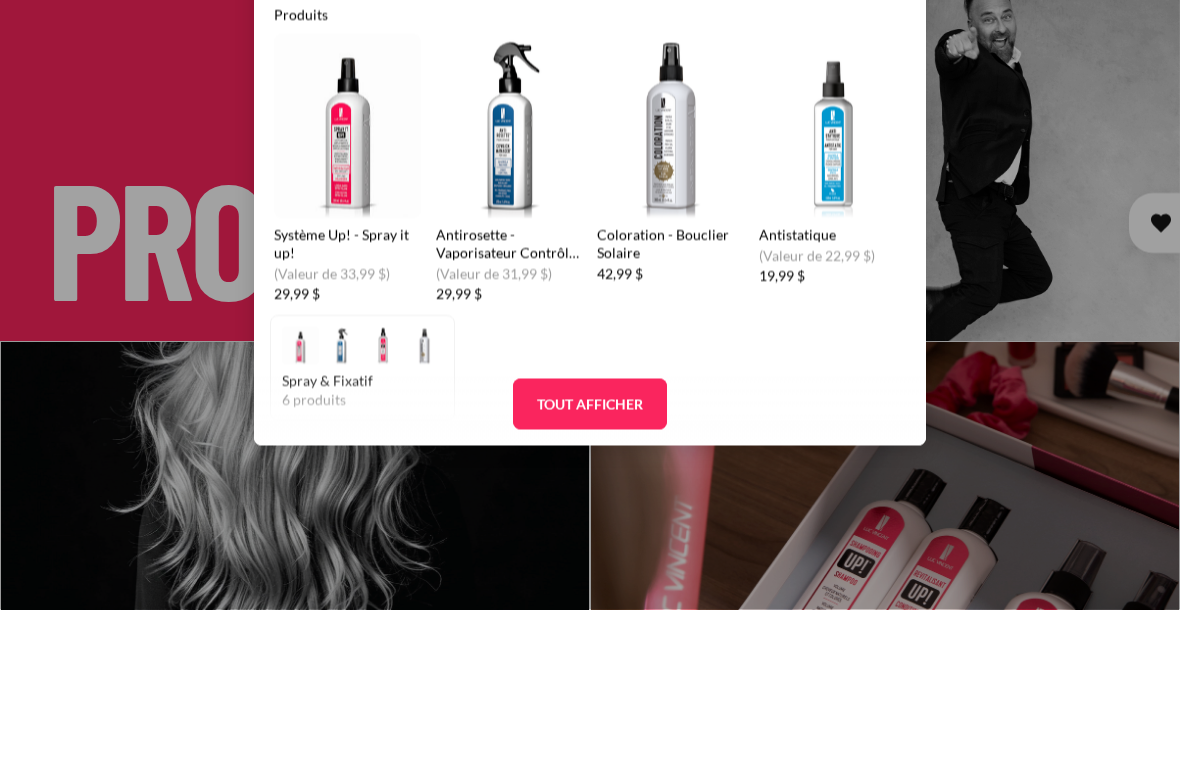 type on "*****" 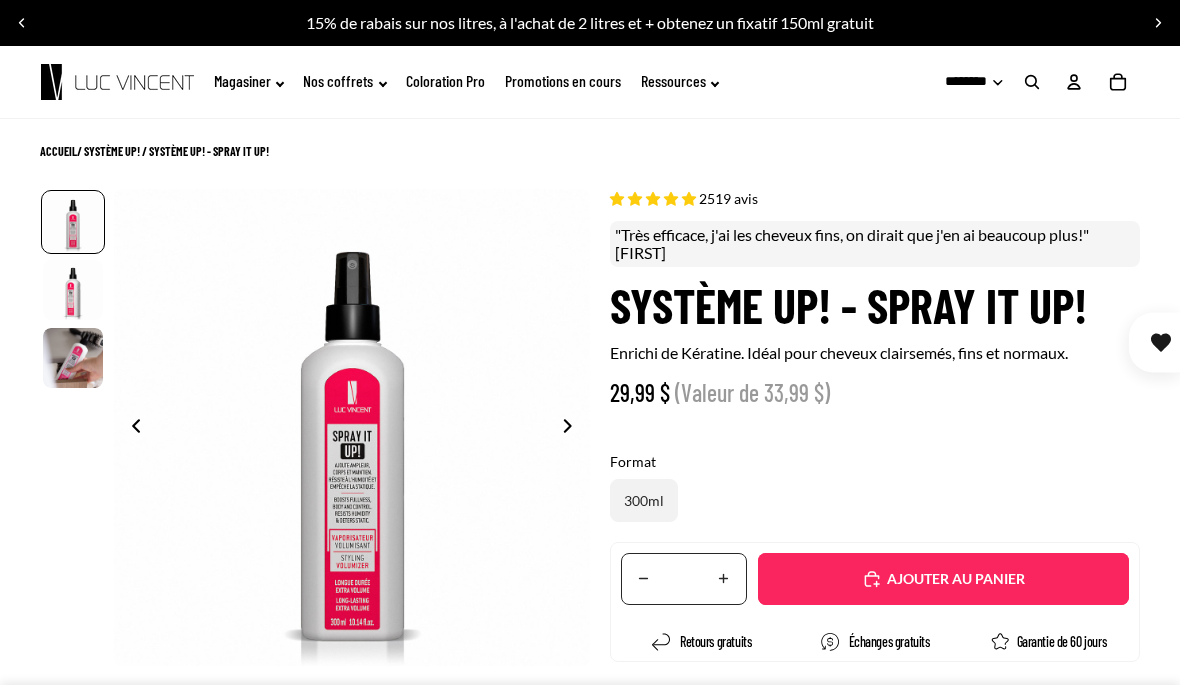 select on "**********" 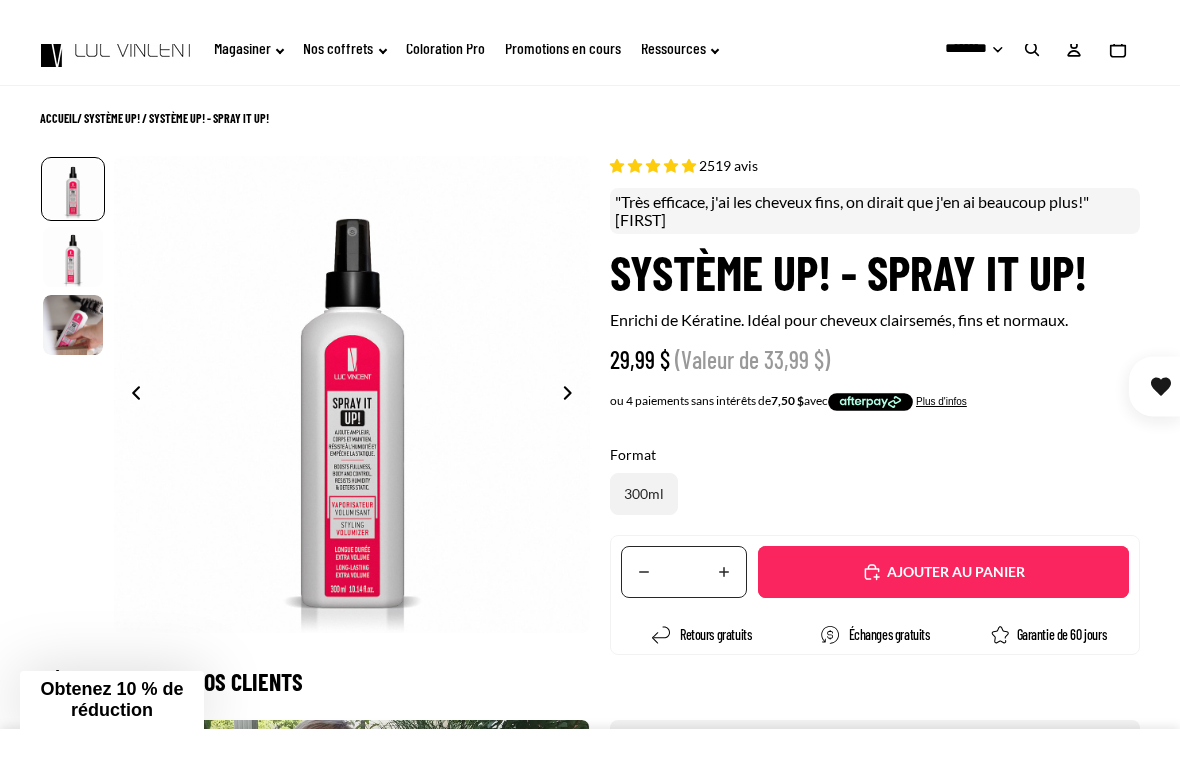 scroll, scrollTop: 84, scrollLeft: 0, axis: vertical 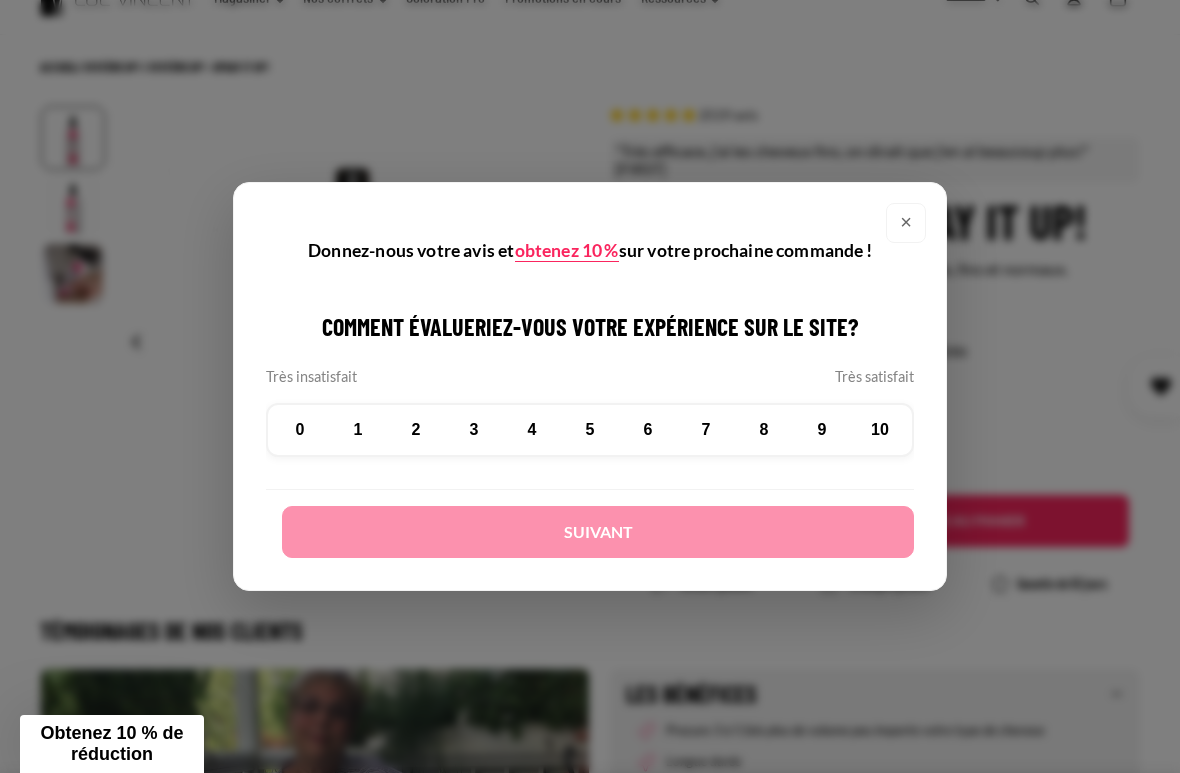 click on "×" at bounding box center (906, 223) 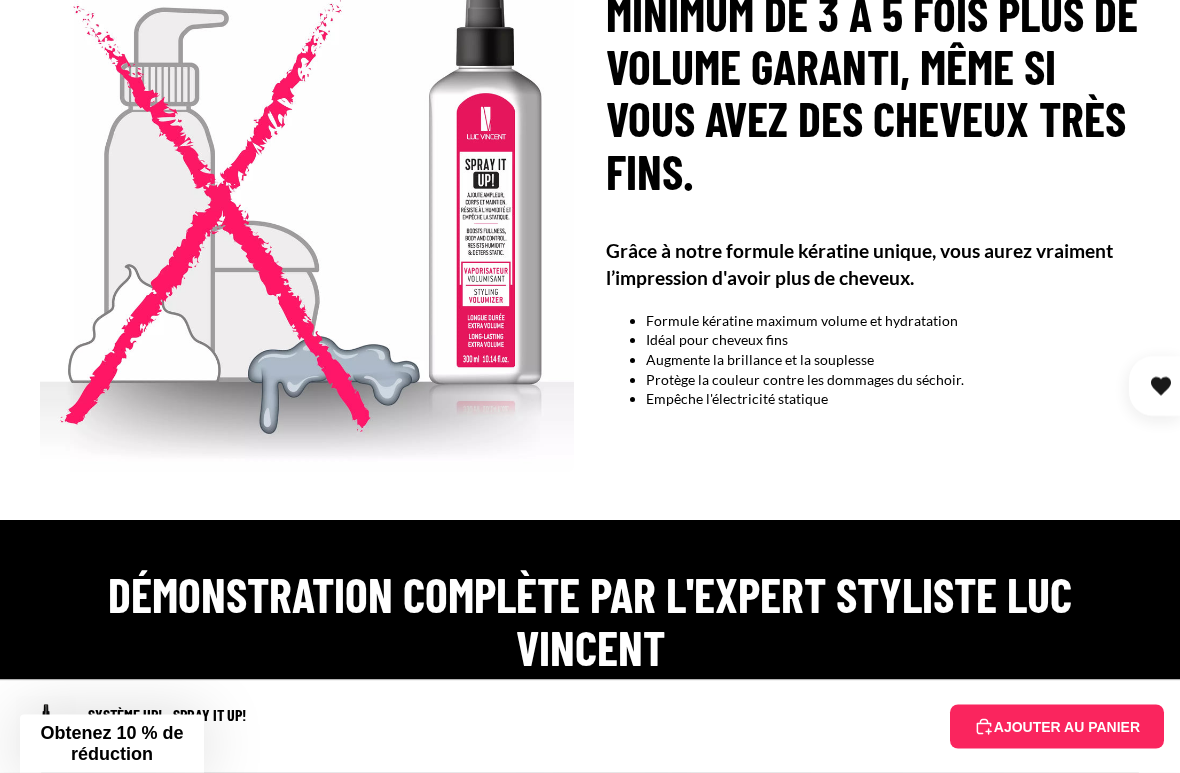 scroll, scrollTop: 2120, scrollLeft: 0, axis: vertical 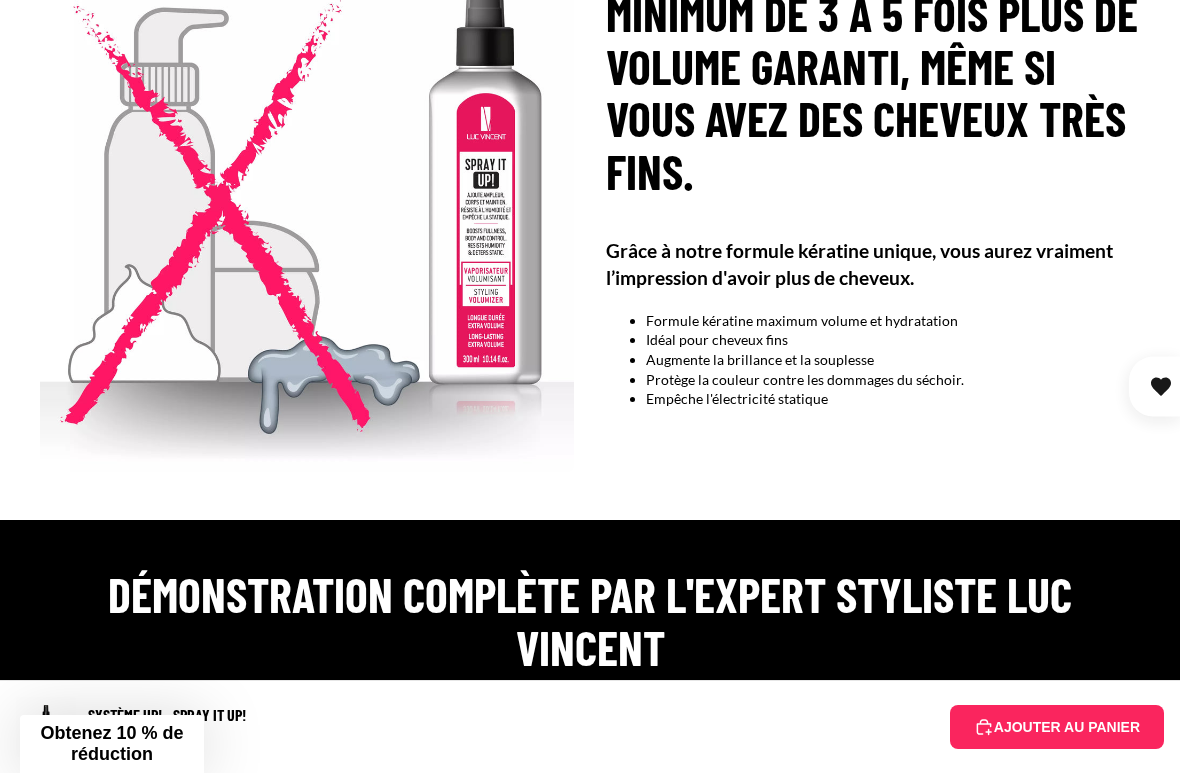 click on "Obtenez 10 % de réduction" at bounding box center (111, 743) 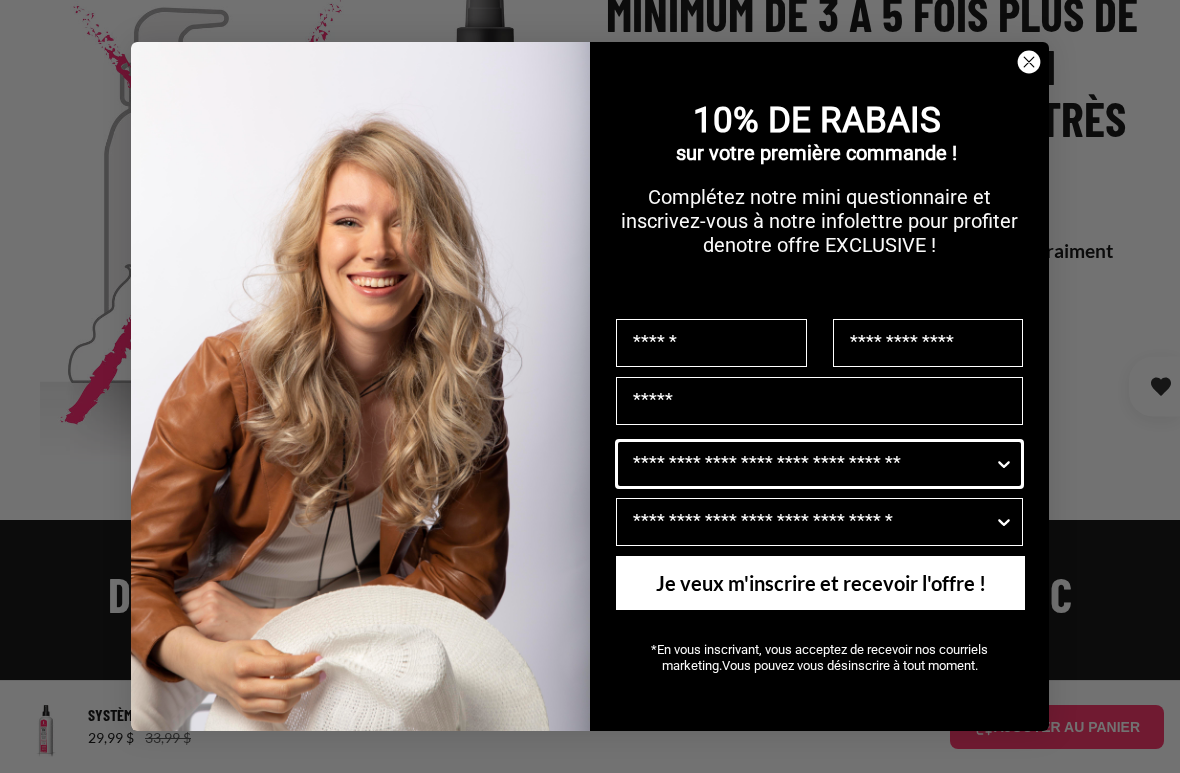 click 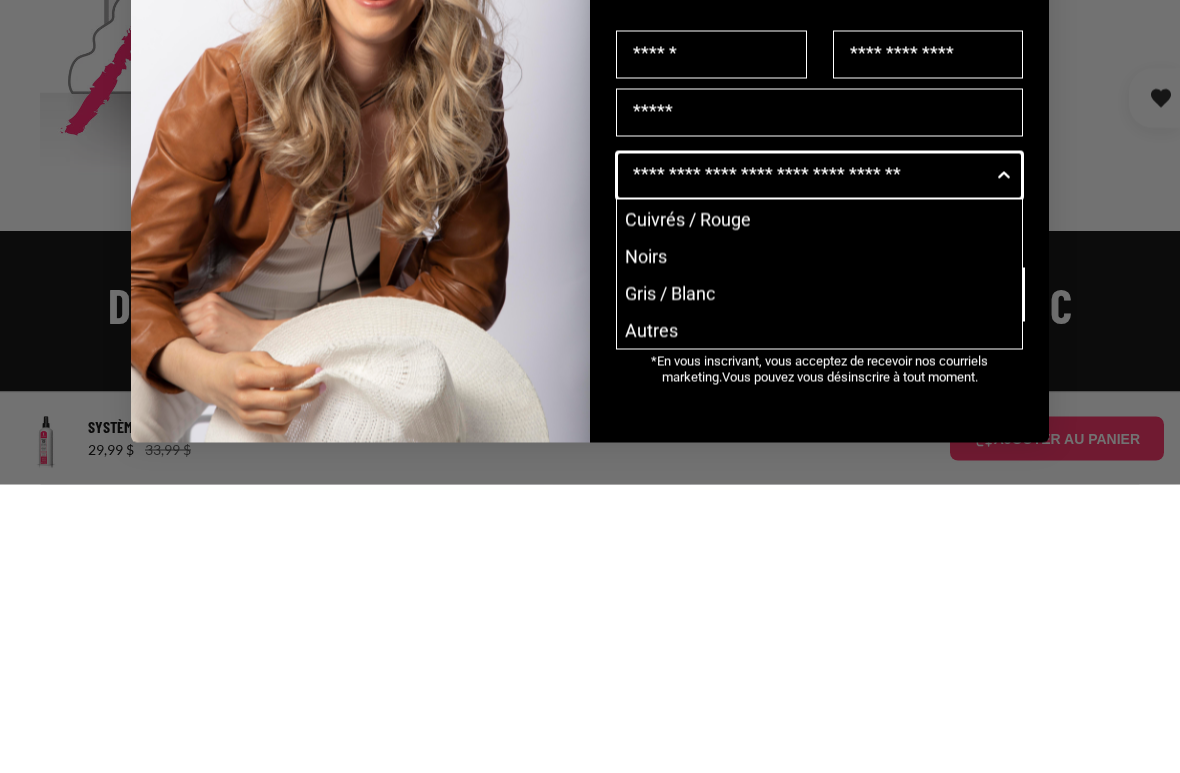 scroll, scrollTop: 79, scrollLeft: 0, axis: vertical 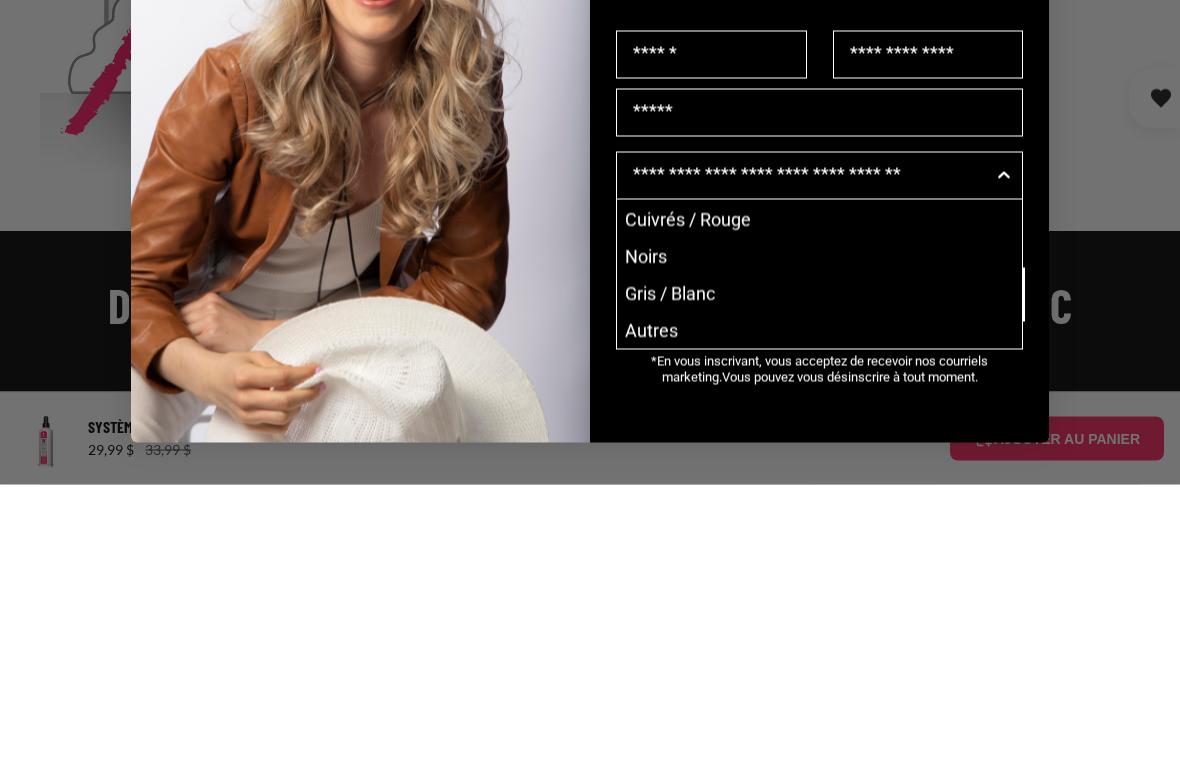 click on "Gris / Blanc" at bounding box center (819, 581) 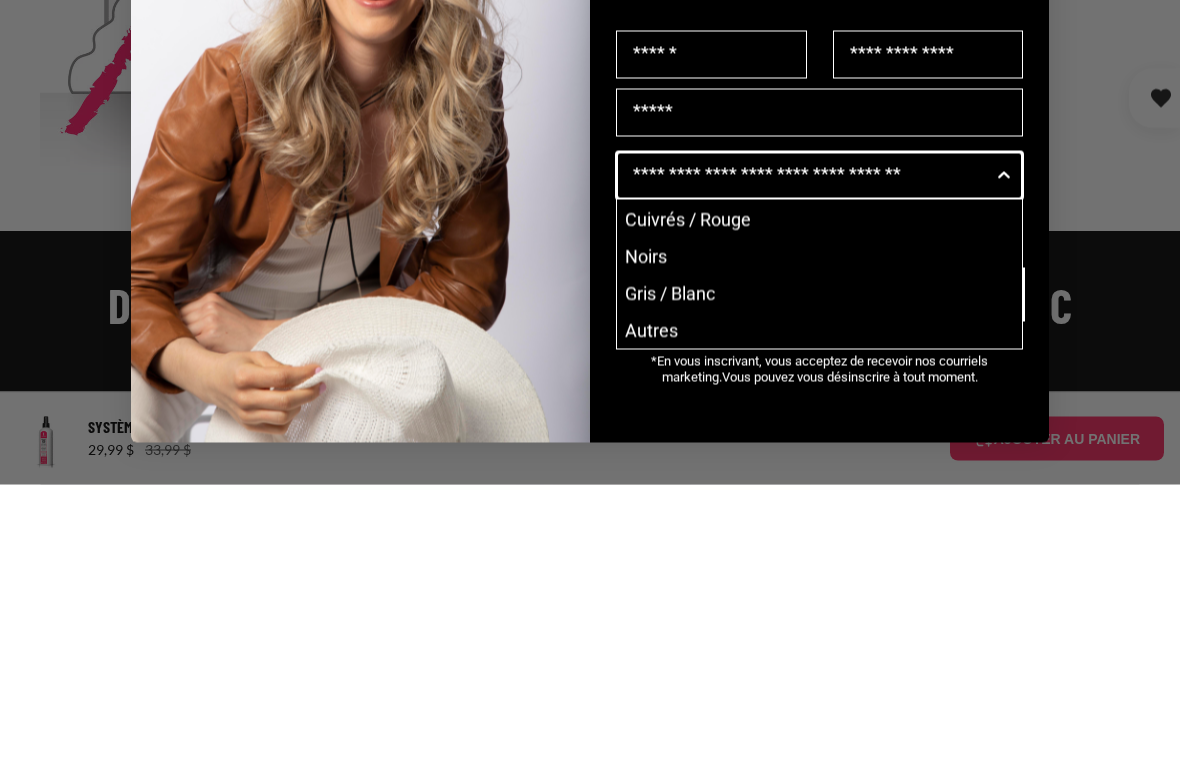 type on "**********" 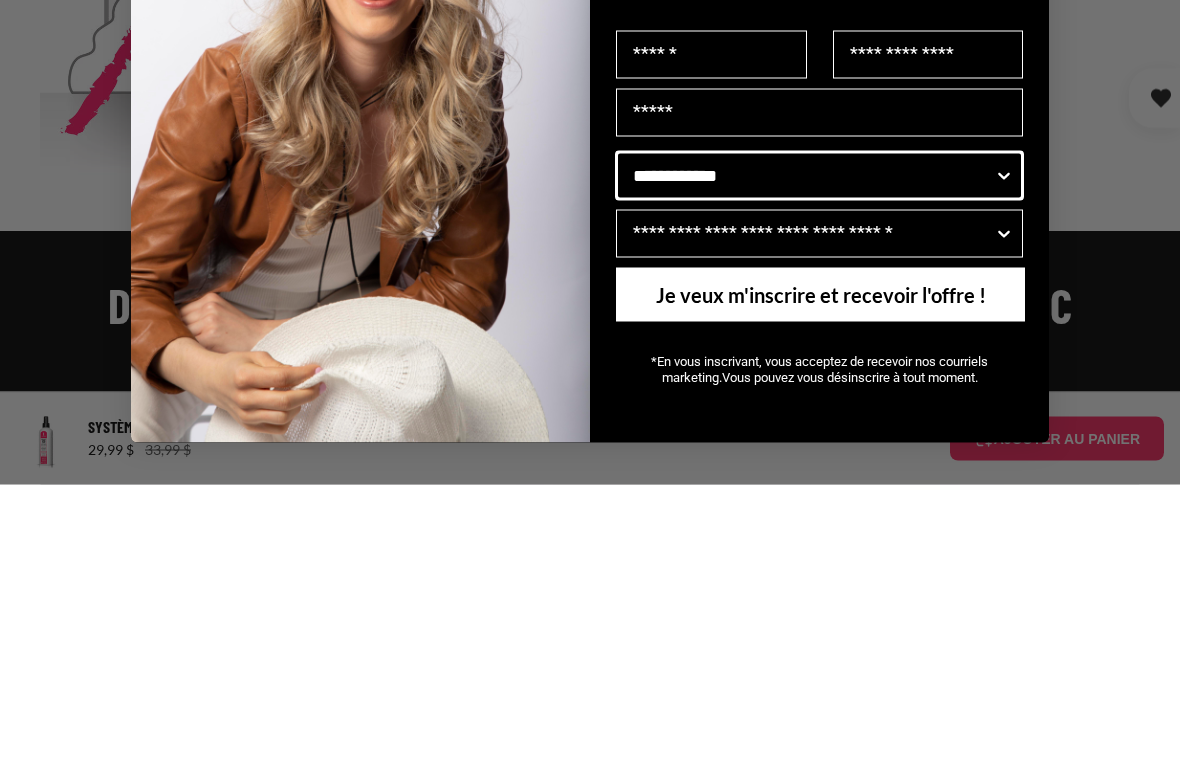 scroll, scrollTop: 0, scrollLeft: 0, axis: both 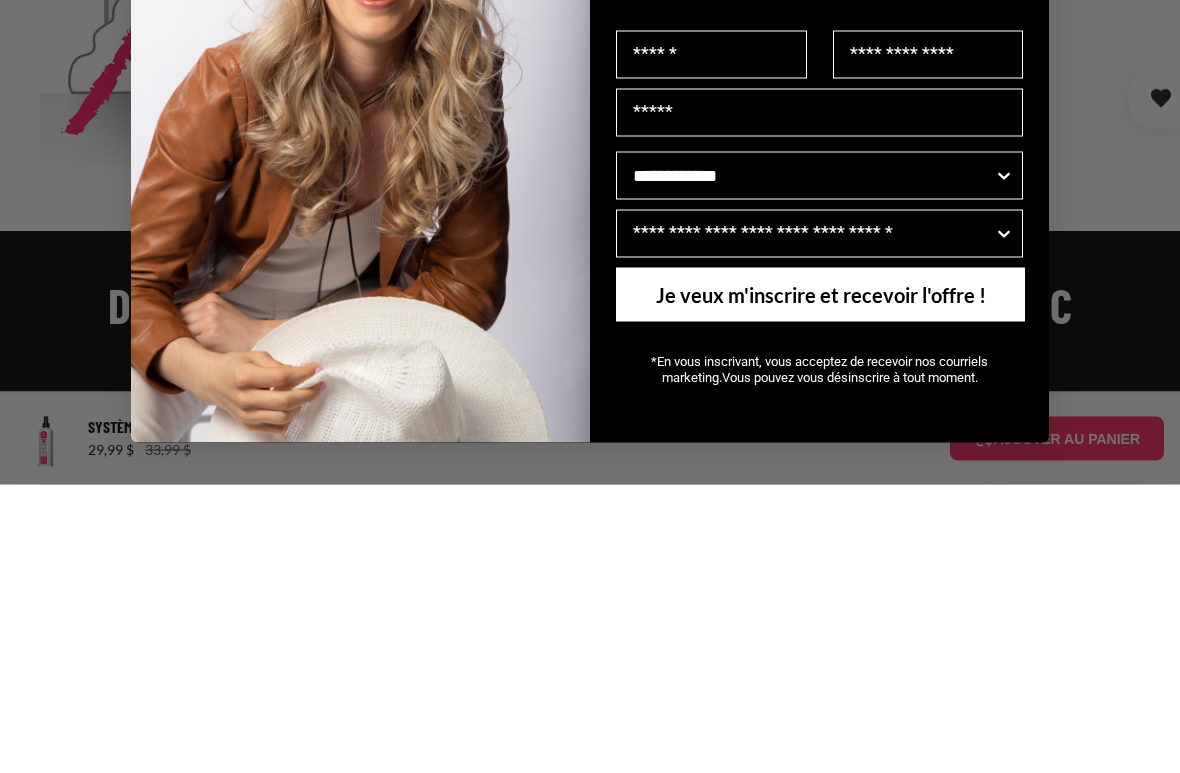 click on "Je veux m'inscrire et recevoir l'offre !" at bounding box center (820, 583) 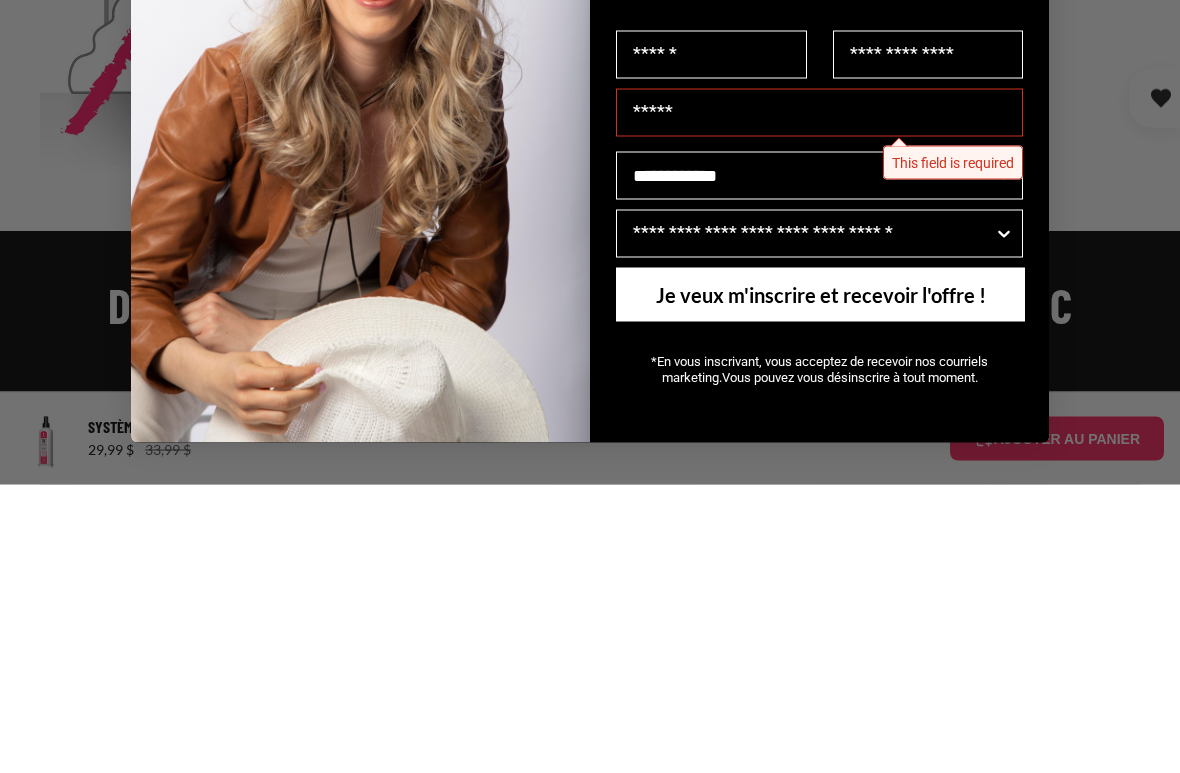 click at bounding box center (819, 401) 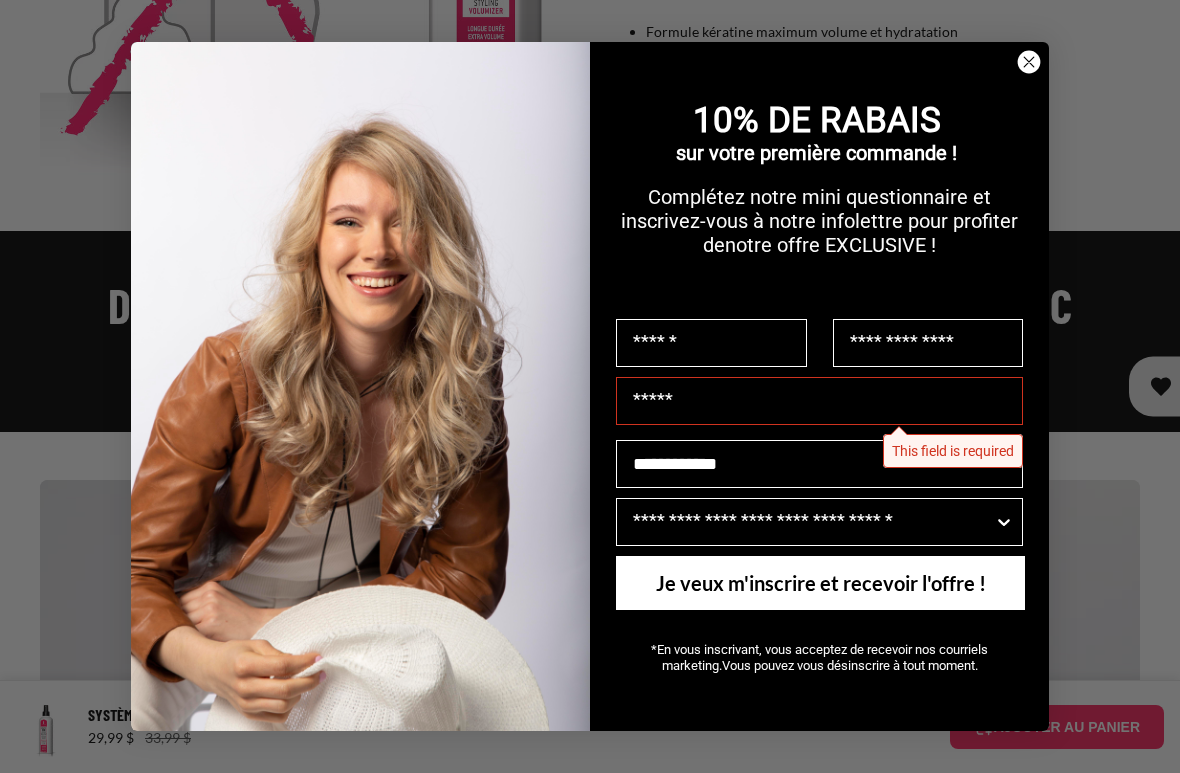 type on "**********" 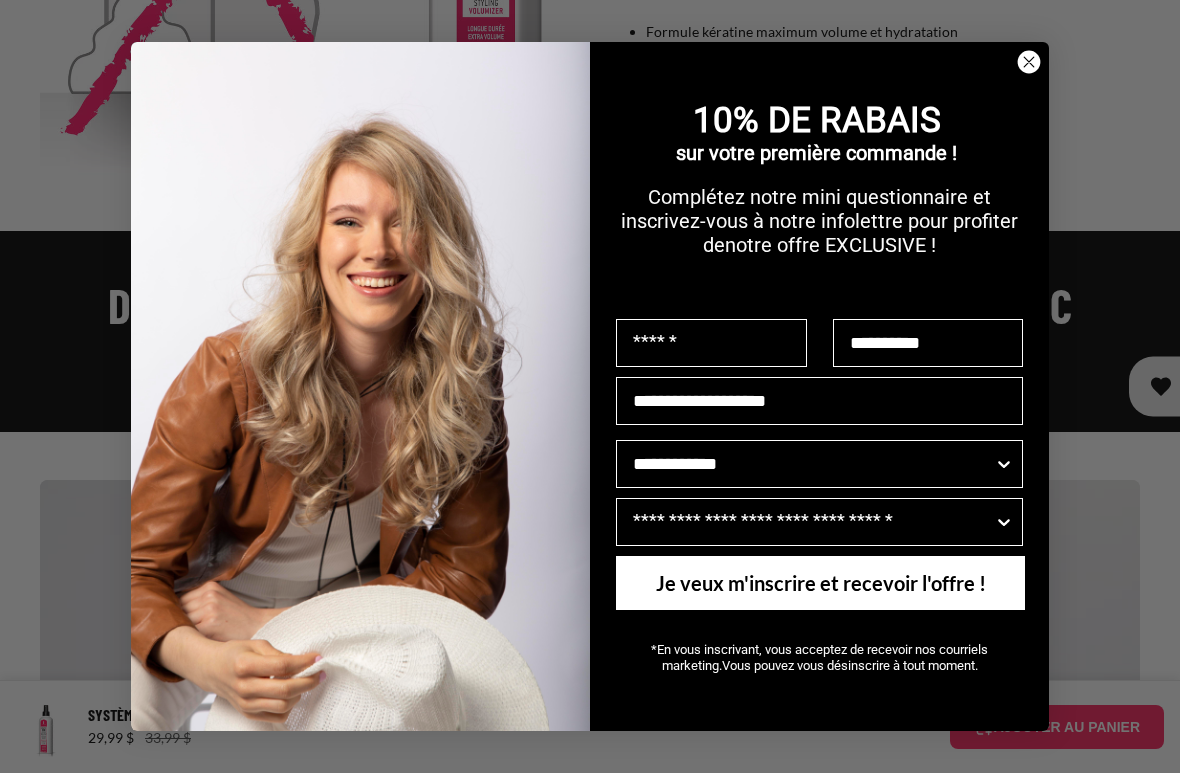 click on "**********" at bounding box center [928, 343] 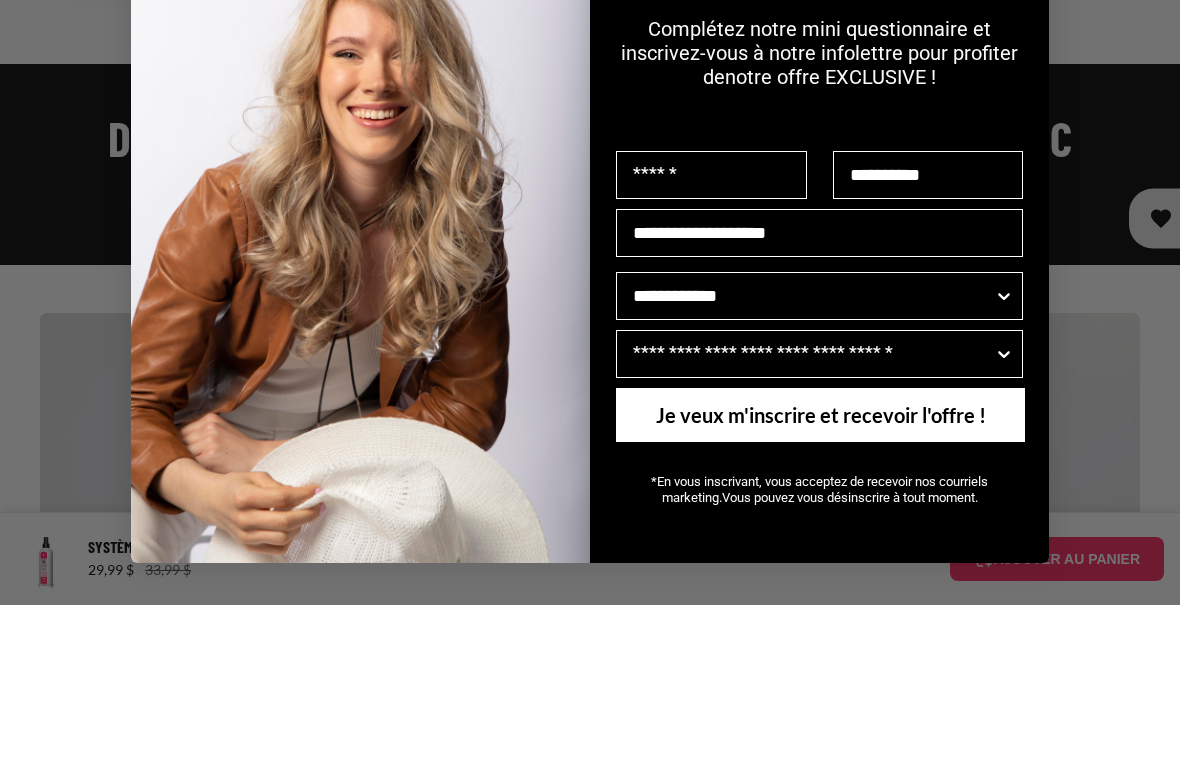 click on "**********" at bounding box center [928, 343] 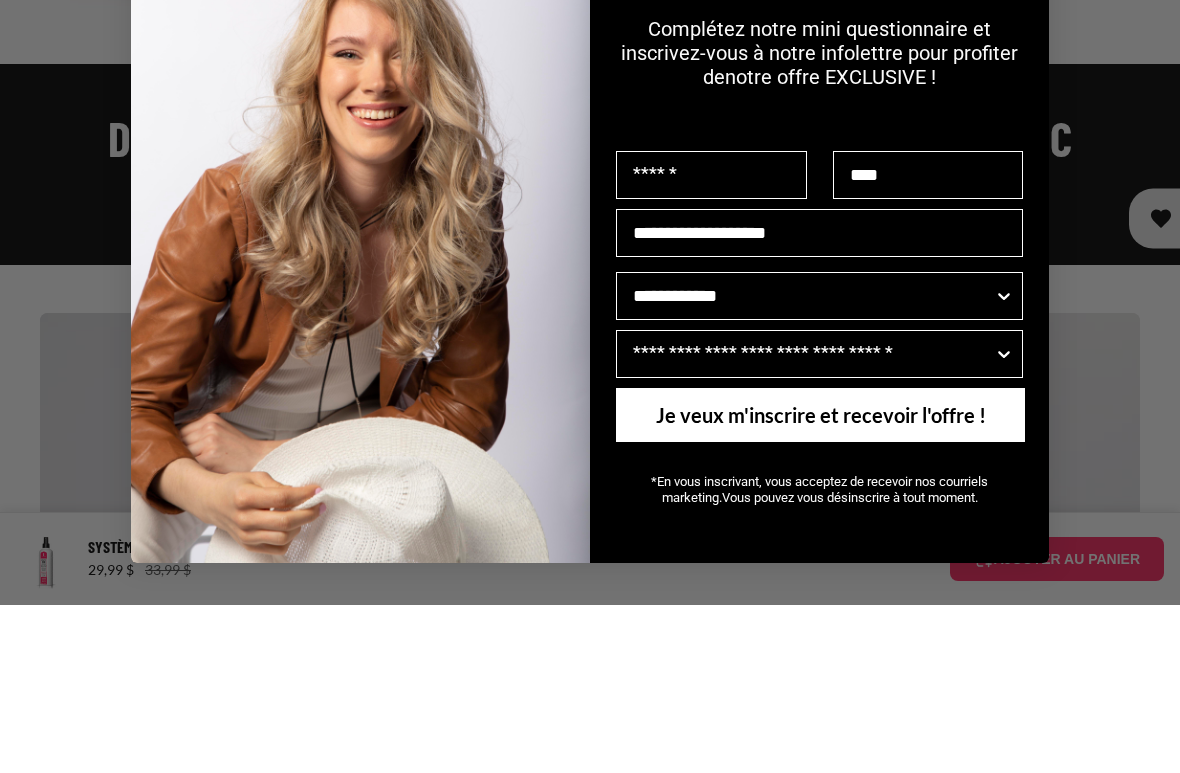 type on "***" 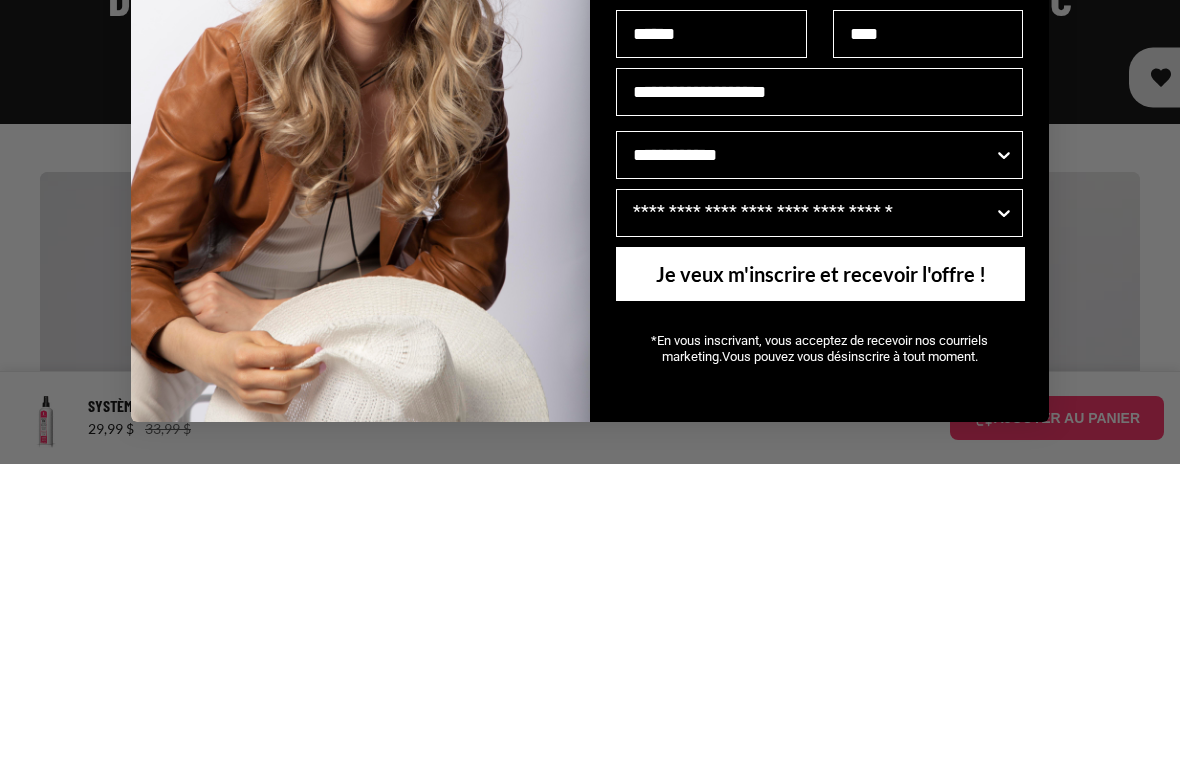 type on "******" 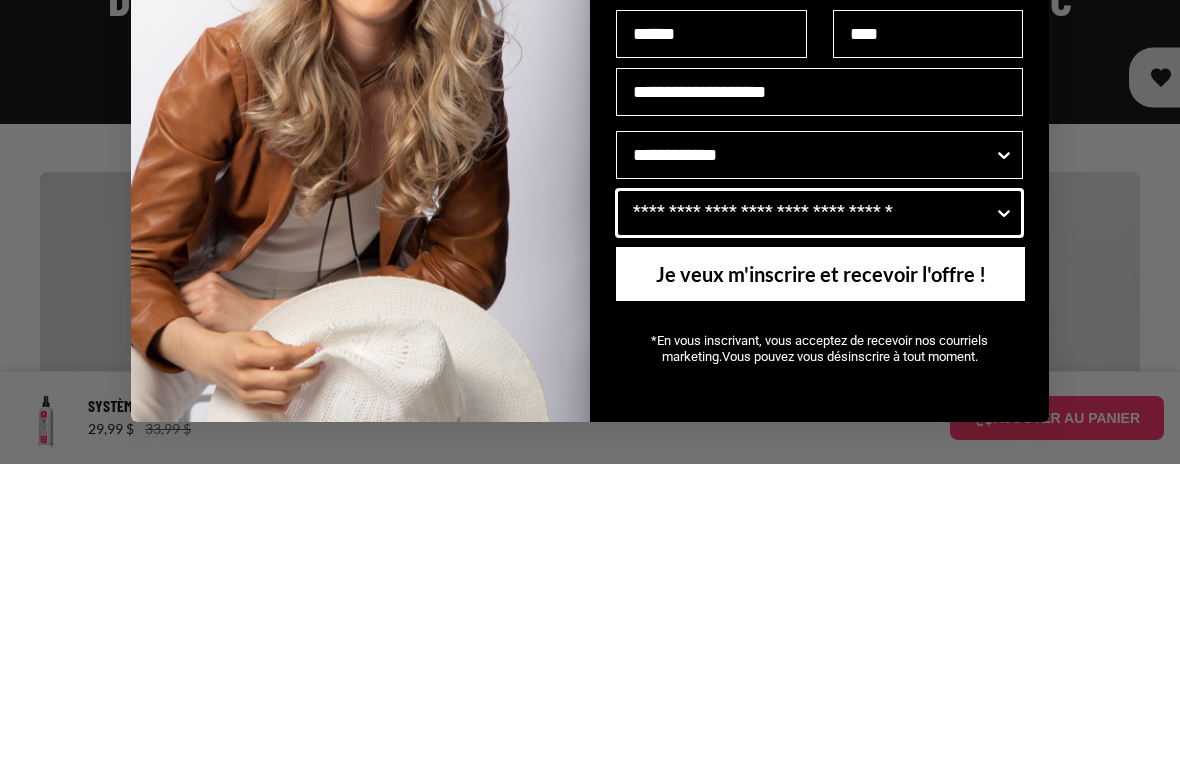 click 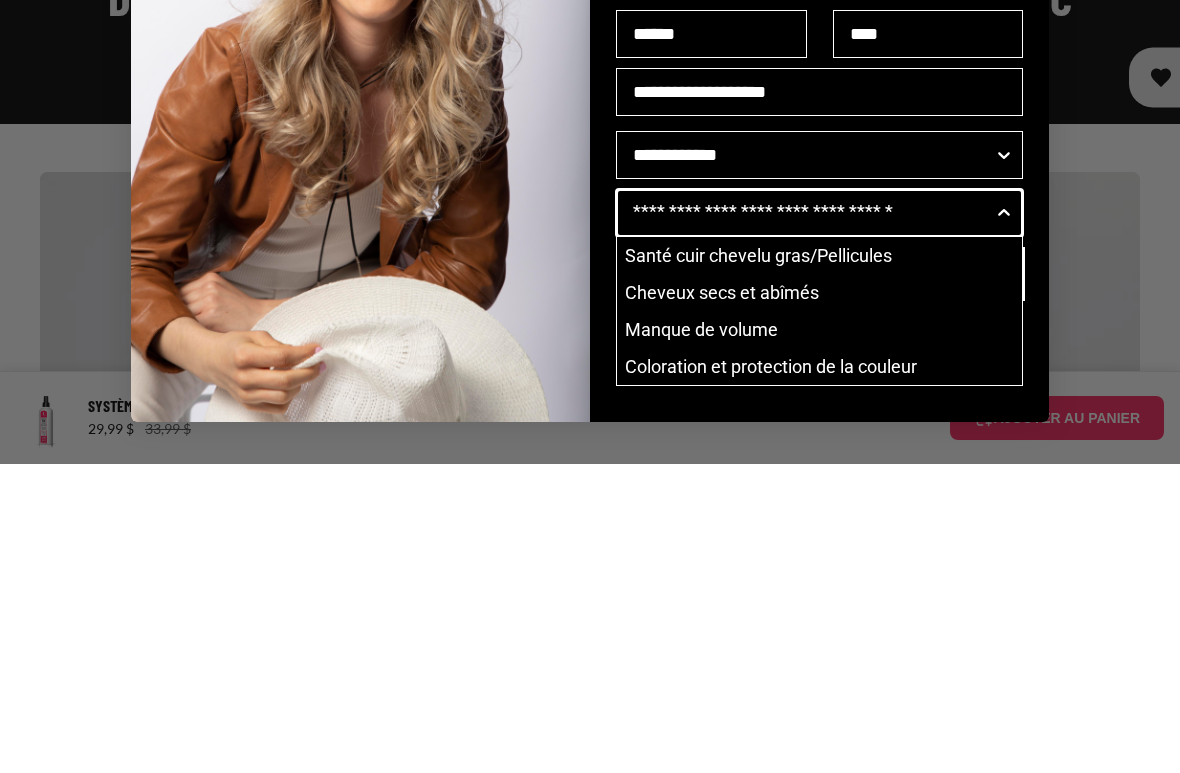 scroll, scrollTop: 3, scrollLeft: 0, axis: vertical 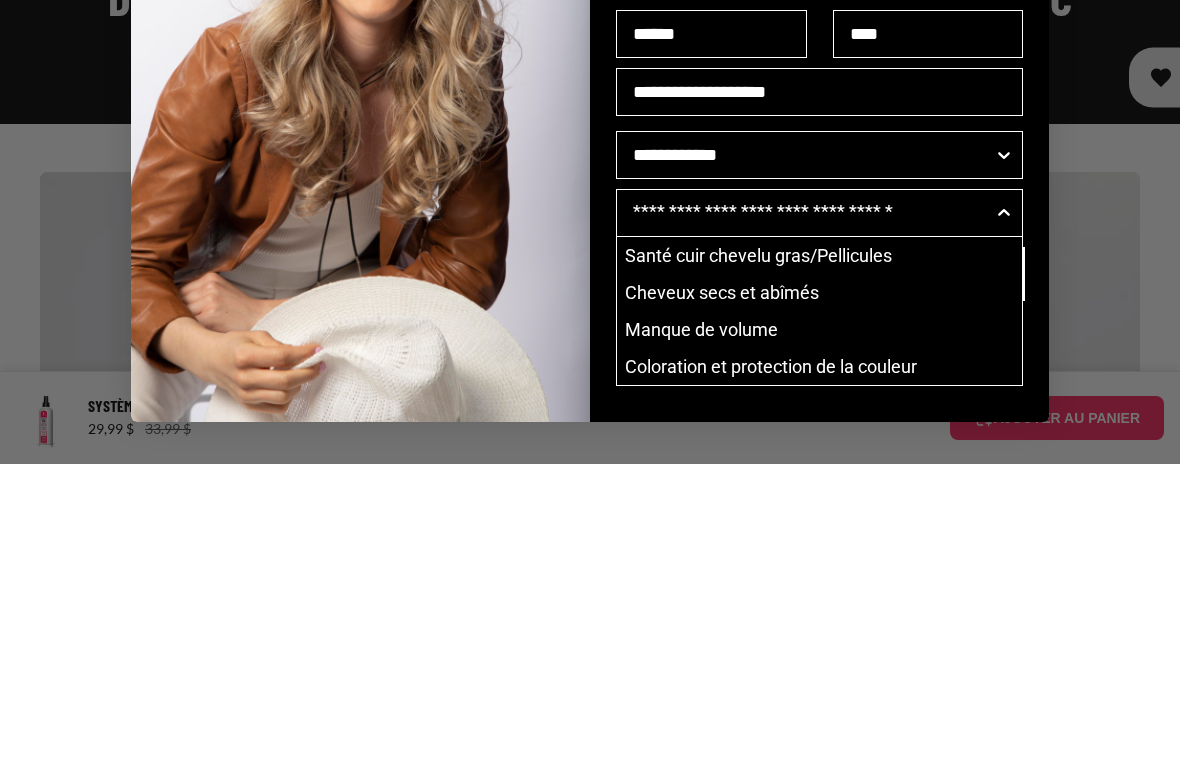 click on "Manque de volume" at bounding box center (819, 638) 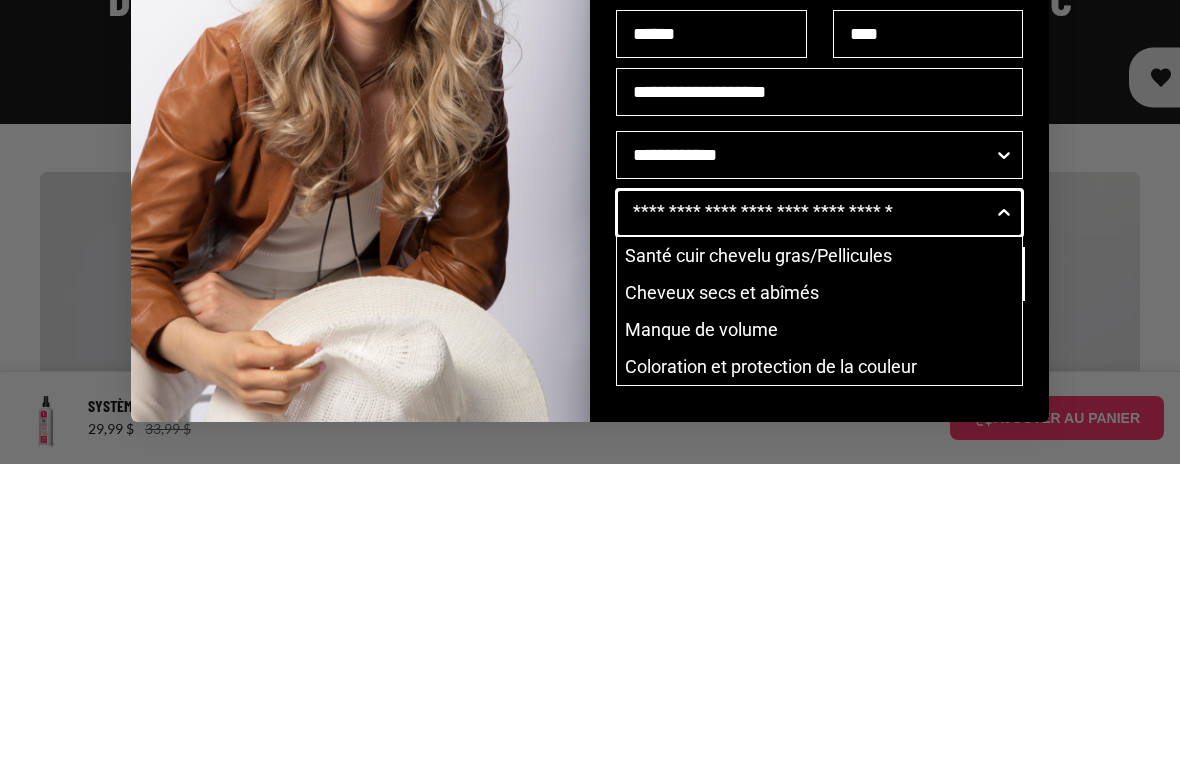 type on "**********" 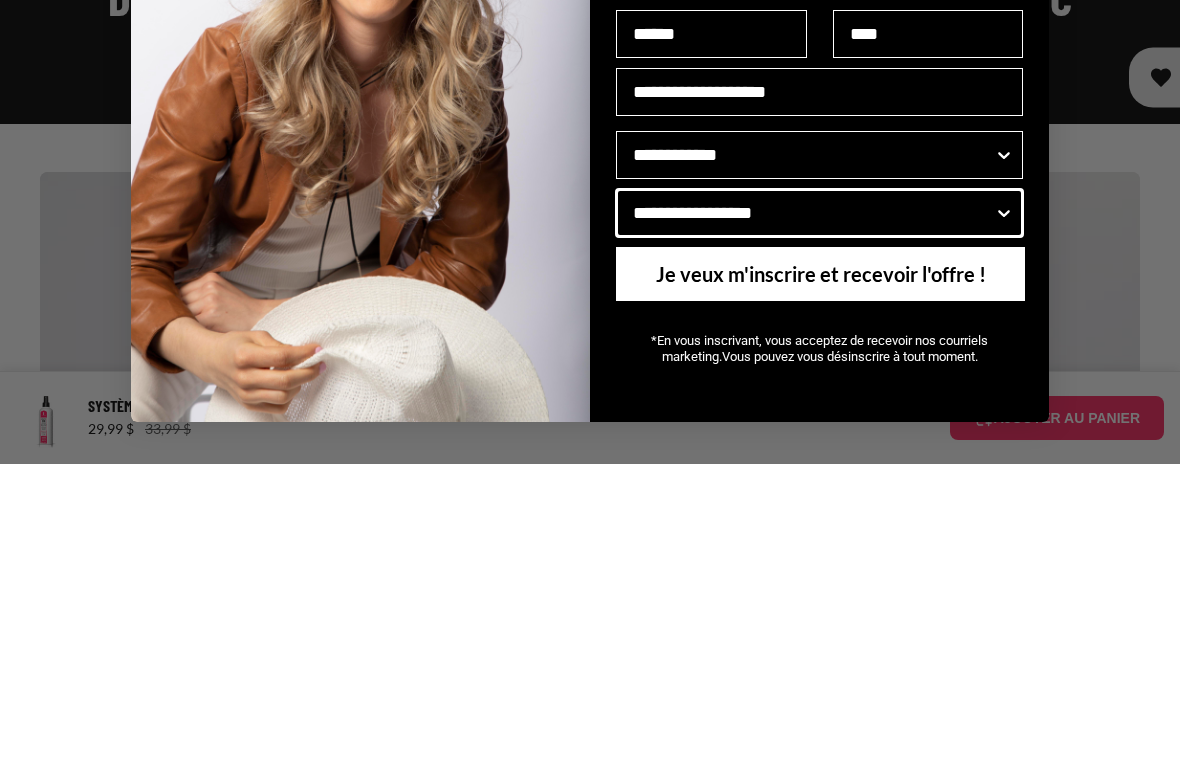 scroll, scrollTop: 0, scrollLeft: 0, axis: both 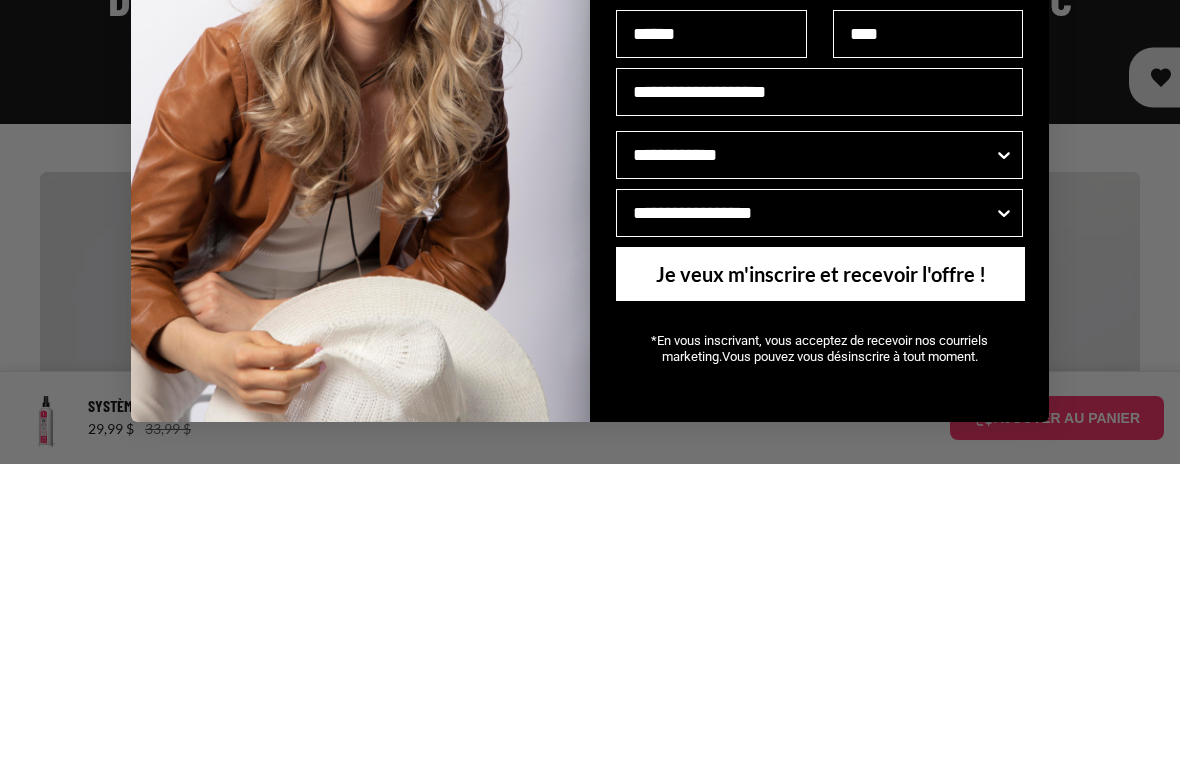 click on "Je veux m'inscrire et recevoir l'offre !" at bounding box center [820, 583] 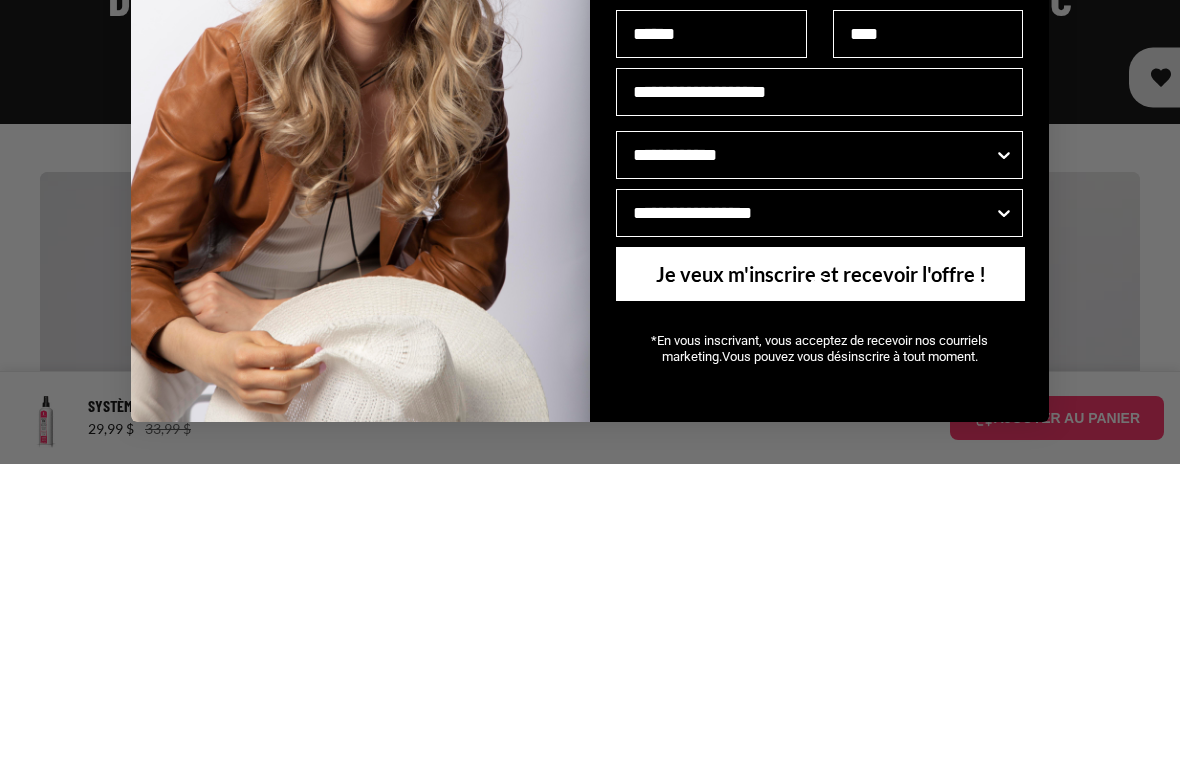 scroll, scrollTop: 2718, scrollLeft: 0, axis: vertical 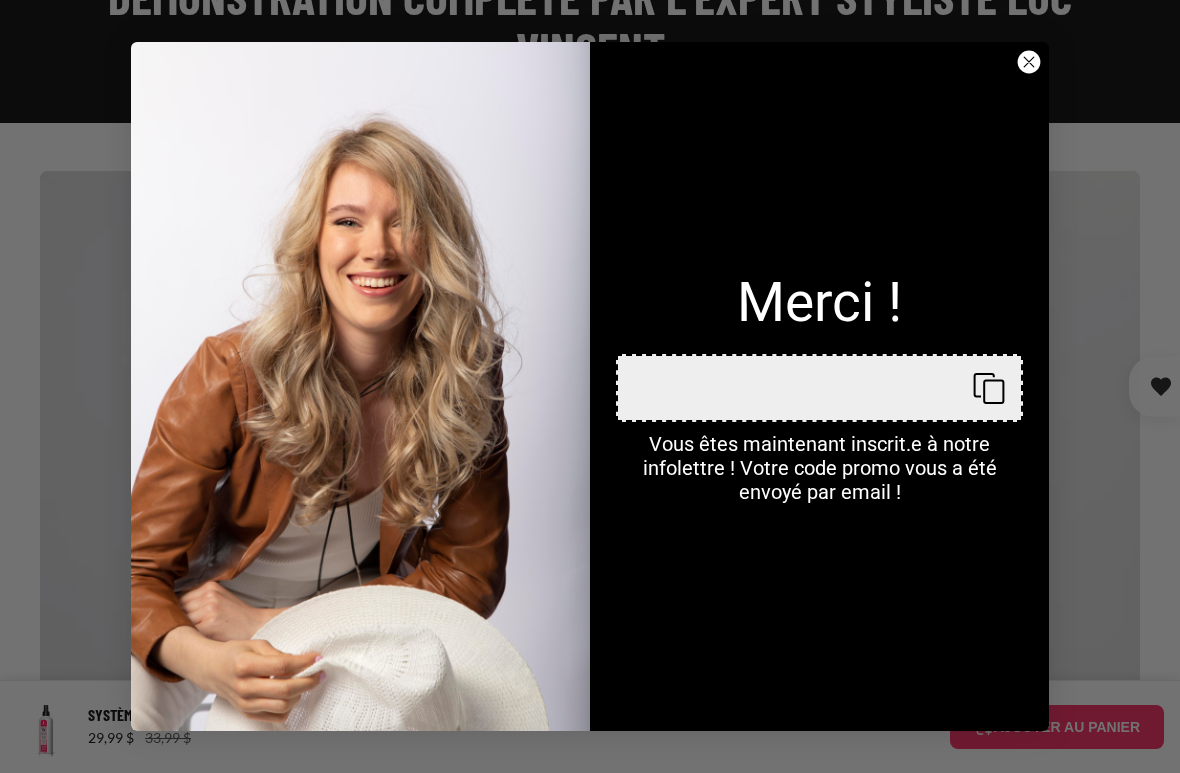 click 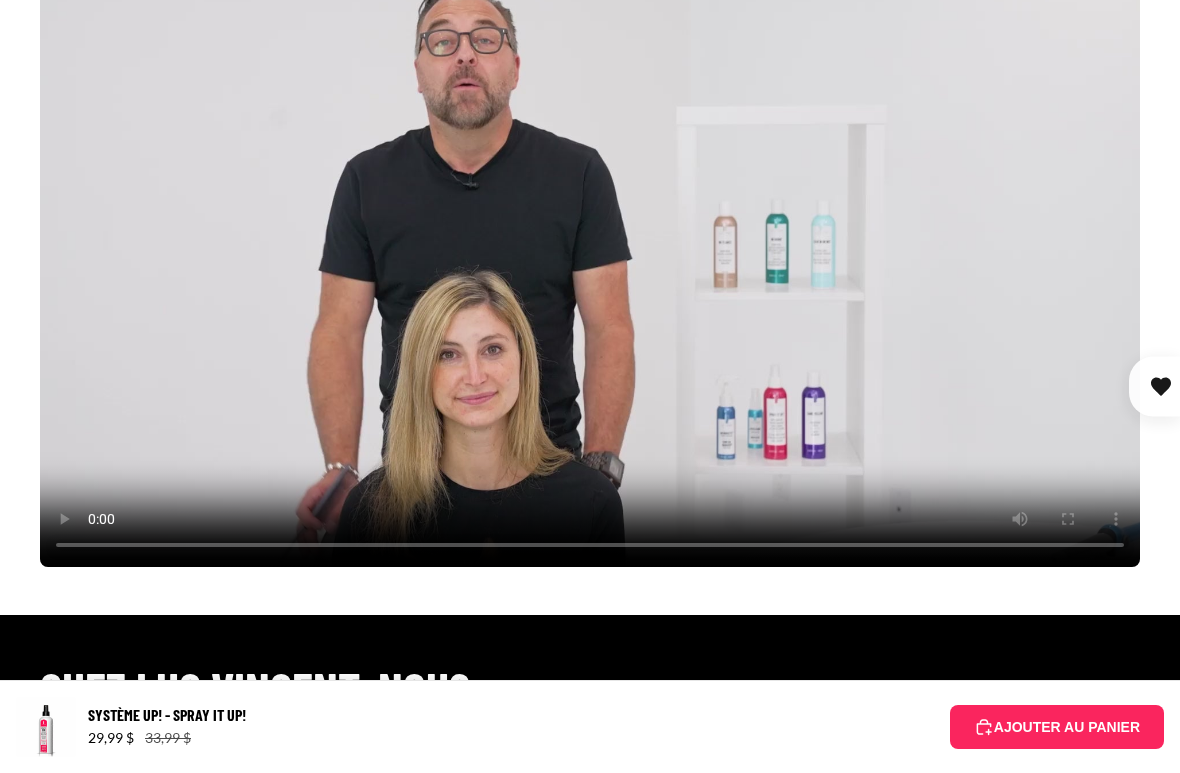 scroll, scrollTop: 2943, scrollLeft: 0, axis: vertical 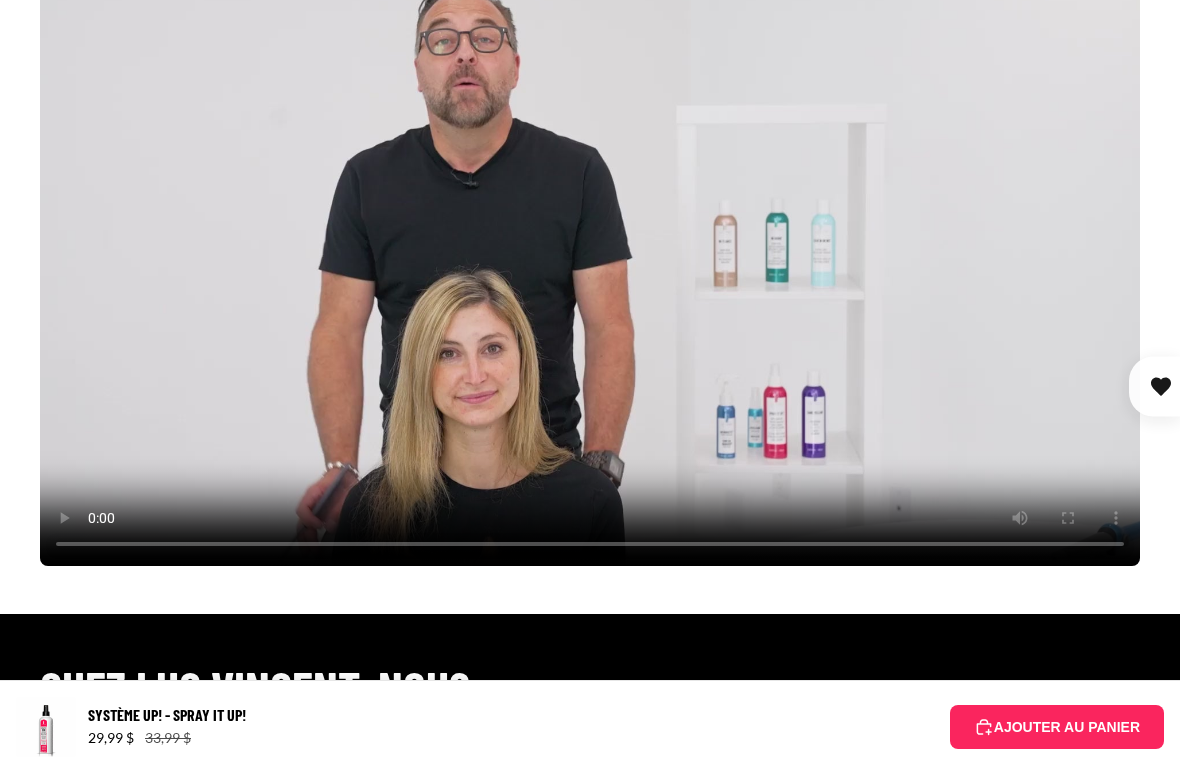 click on "AJOUTER AU PANIER" at bounding box center [1057, 727] 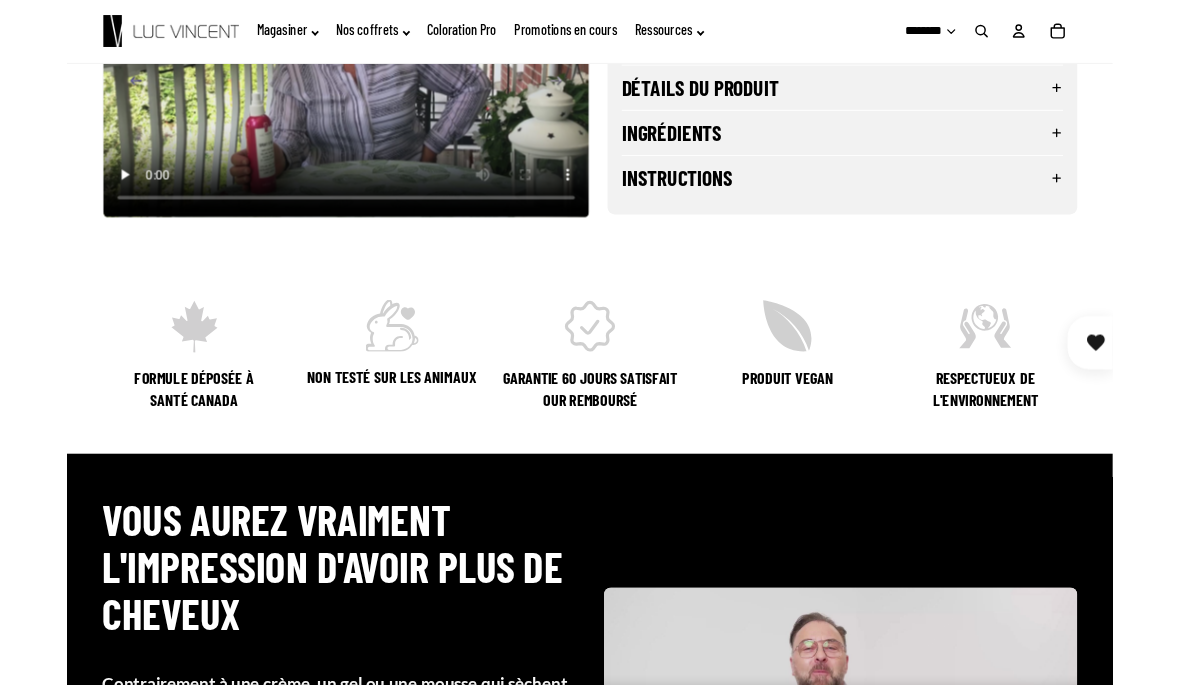 scroll, scrollTop: 216, scrollLeft: 0, axis: vertical 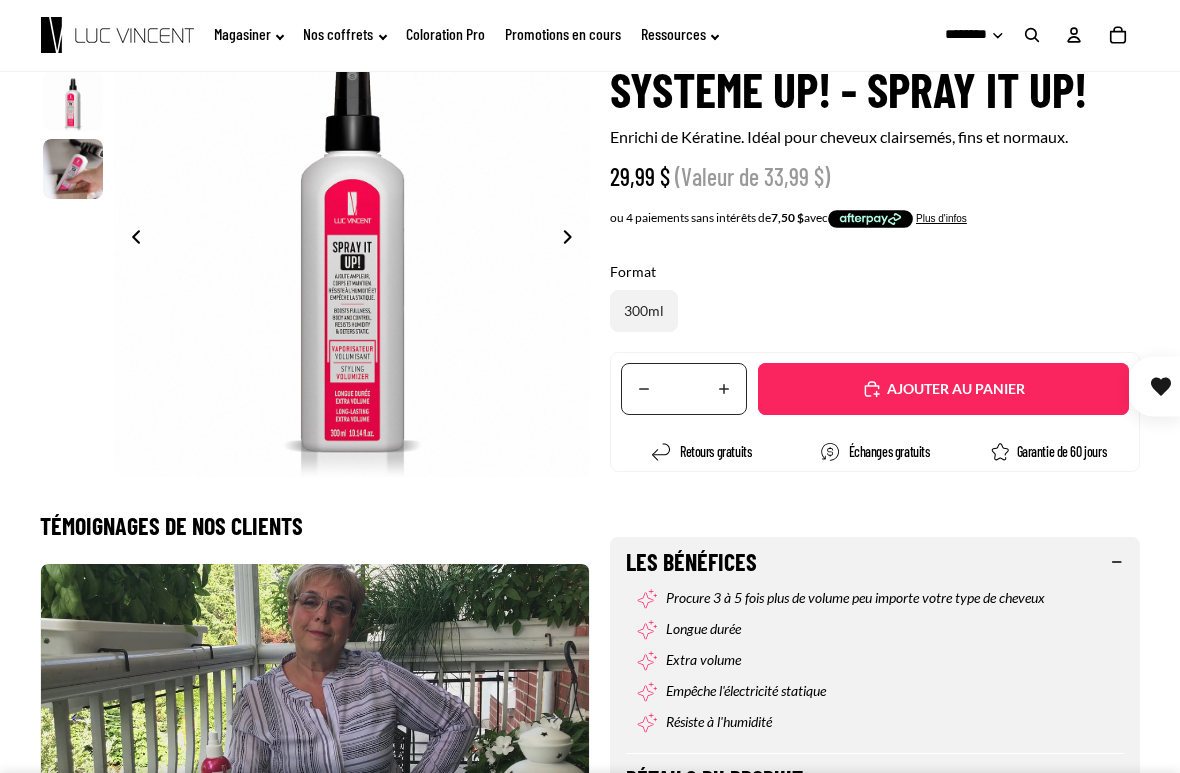 click on "Ajouté" at bounding box center [943, 389] 